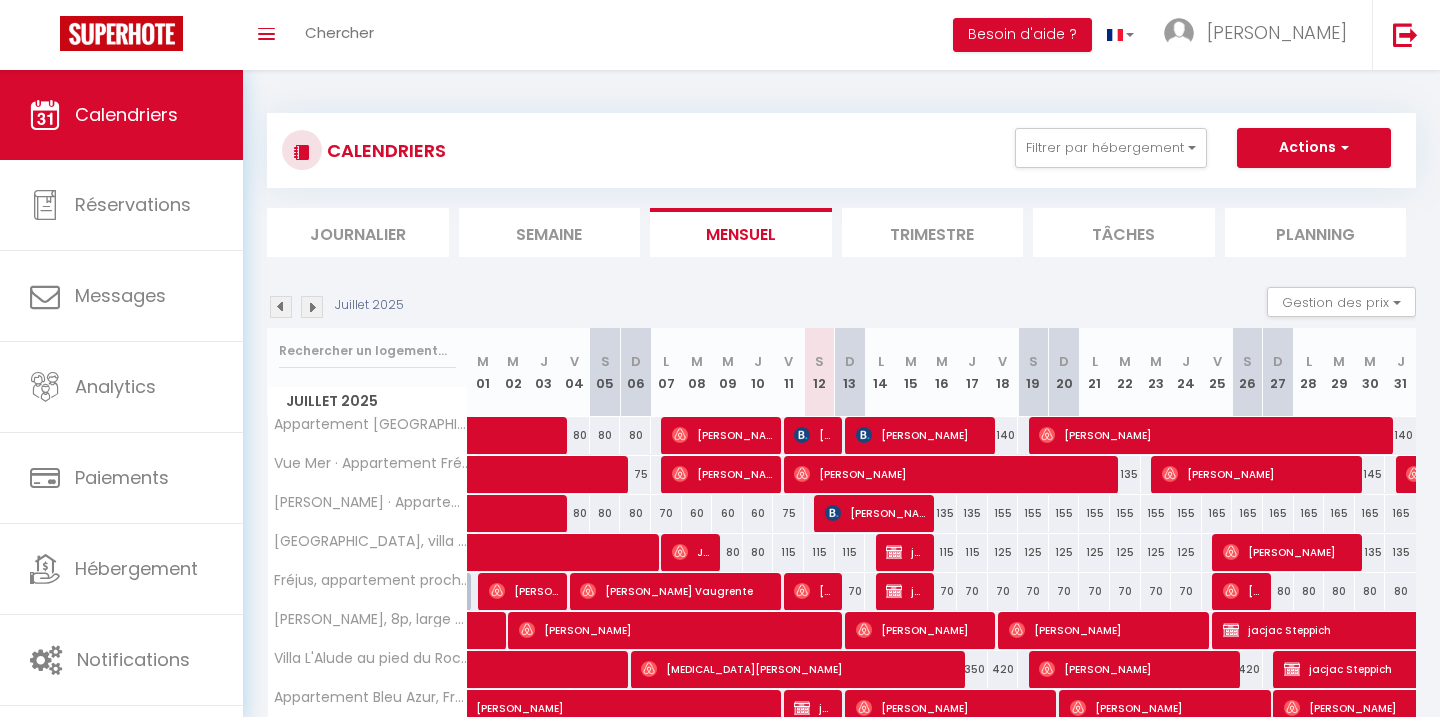 scroll, scrollTop: 0, scrollLeft: 0, axis: both 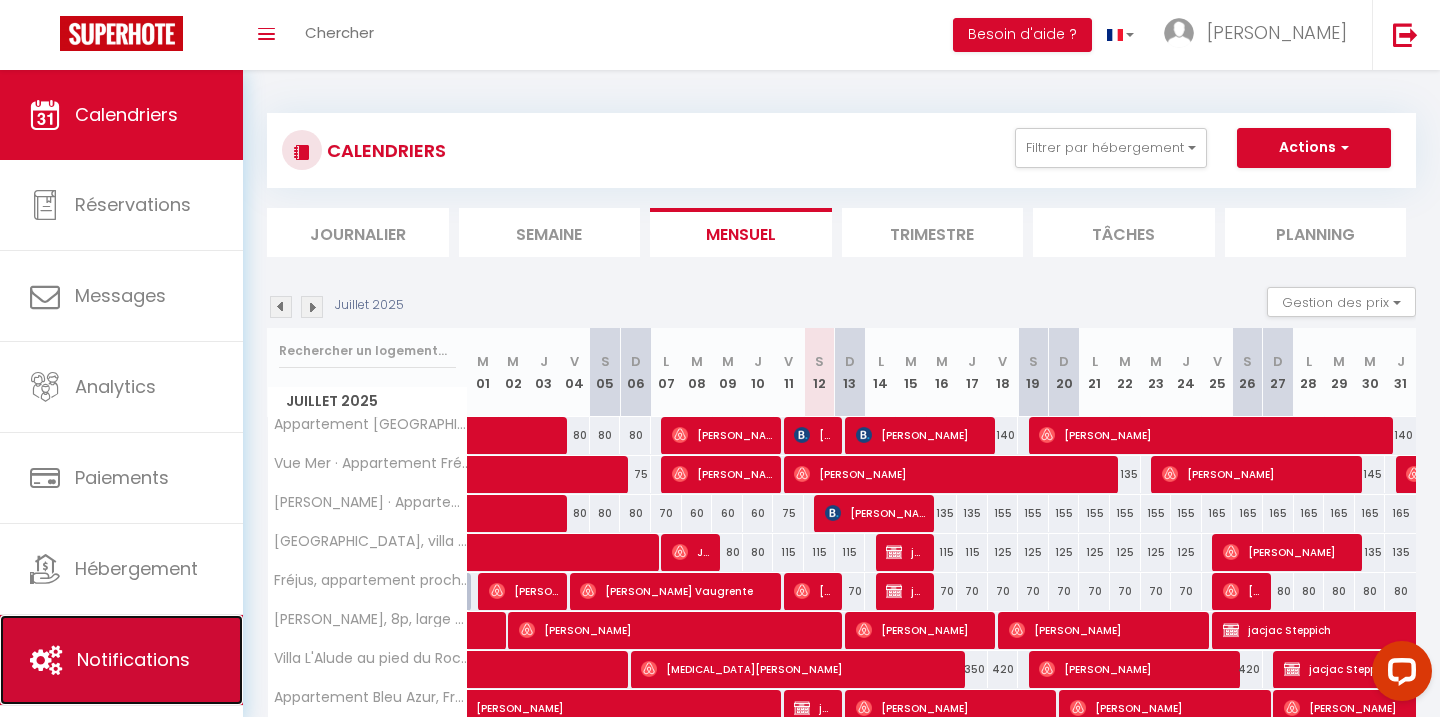 click on "Notifications" at bounding box center (133, 659) 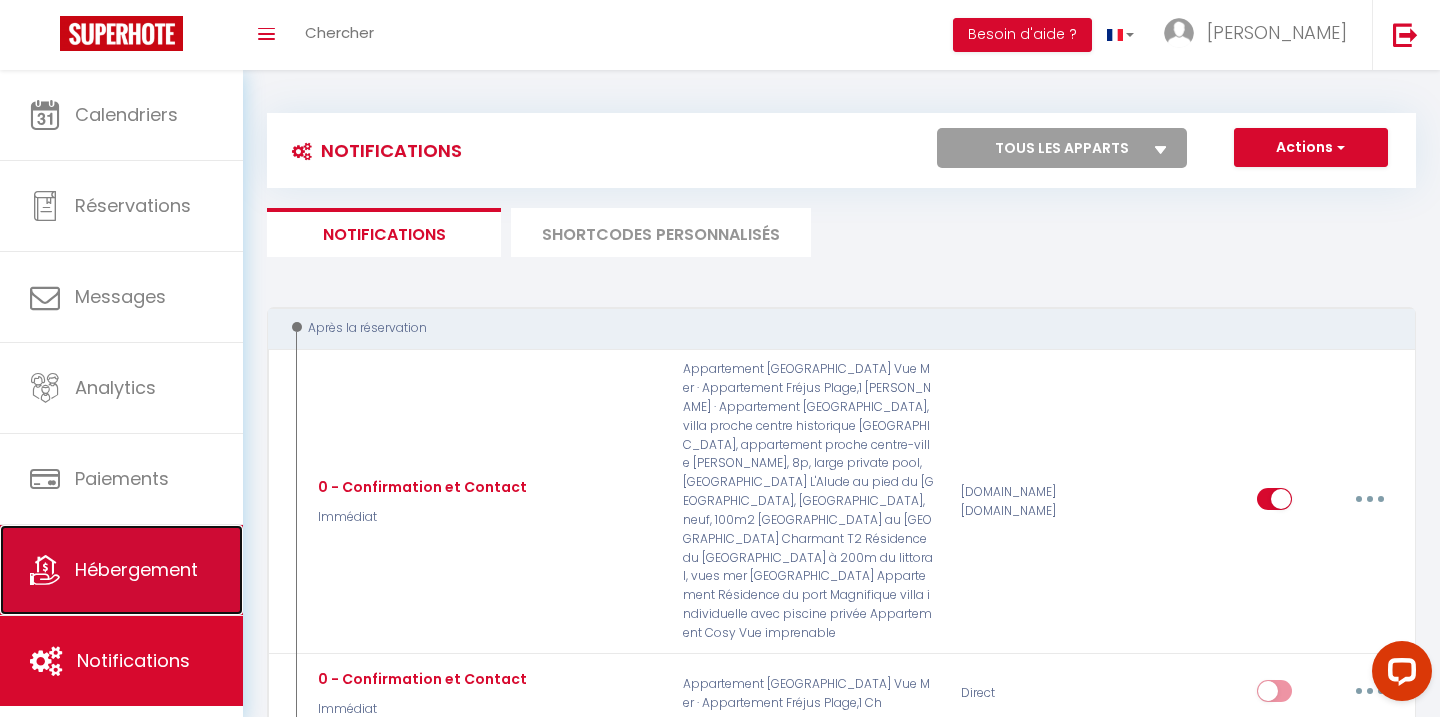 click on "Hébergement" at bounding box center [136, 569] 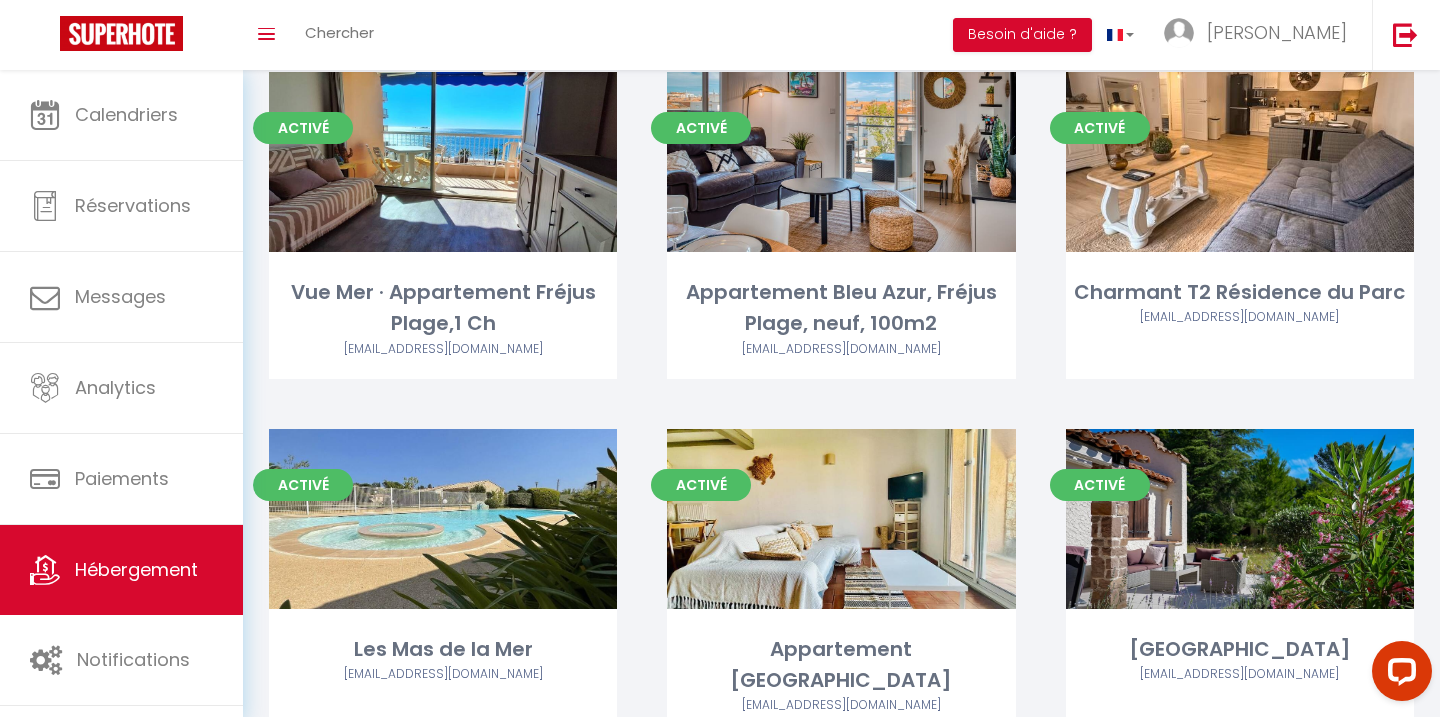 scroll, scrollTop: 0, scrollLeft: 0, axis: both 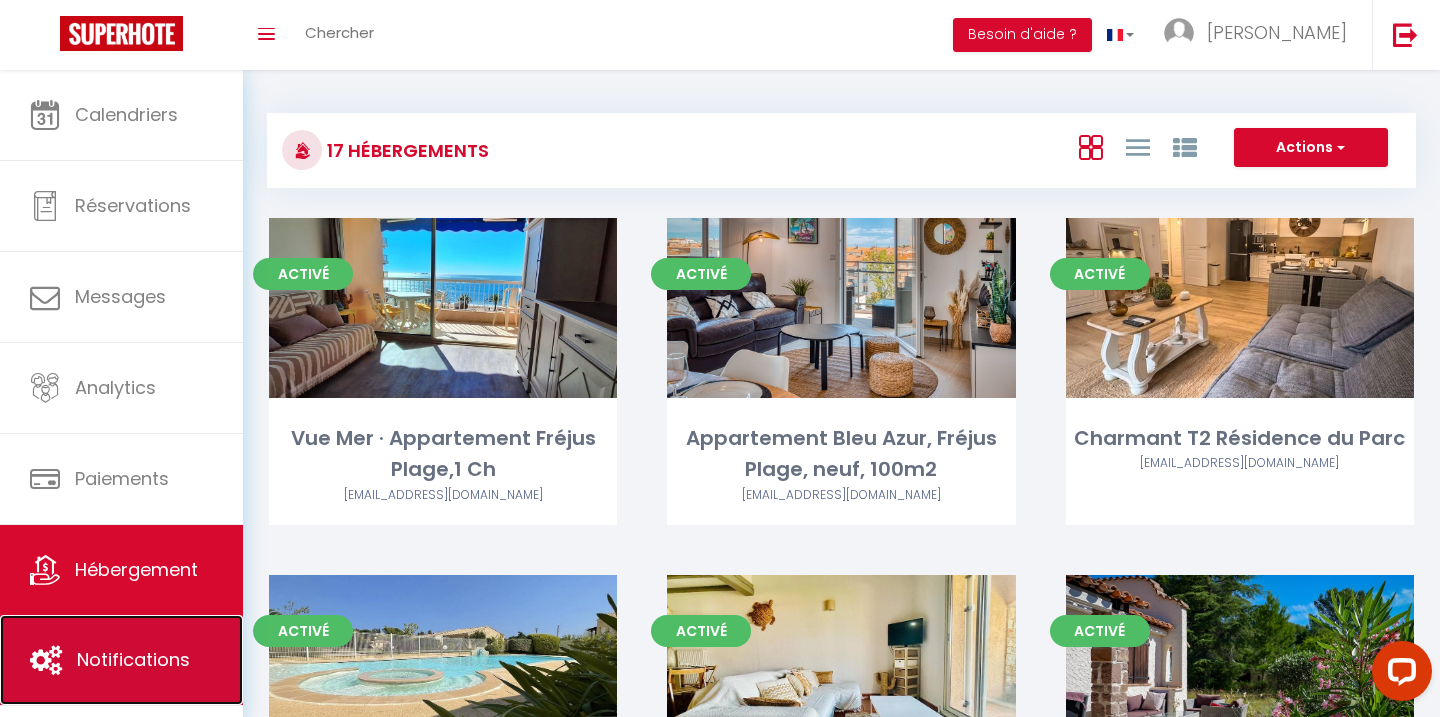 click on "Notifications" at bounding box center (121, 660) 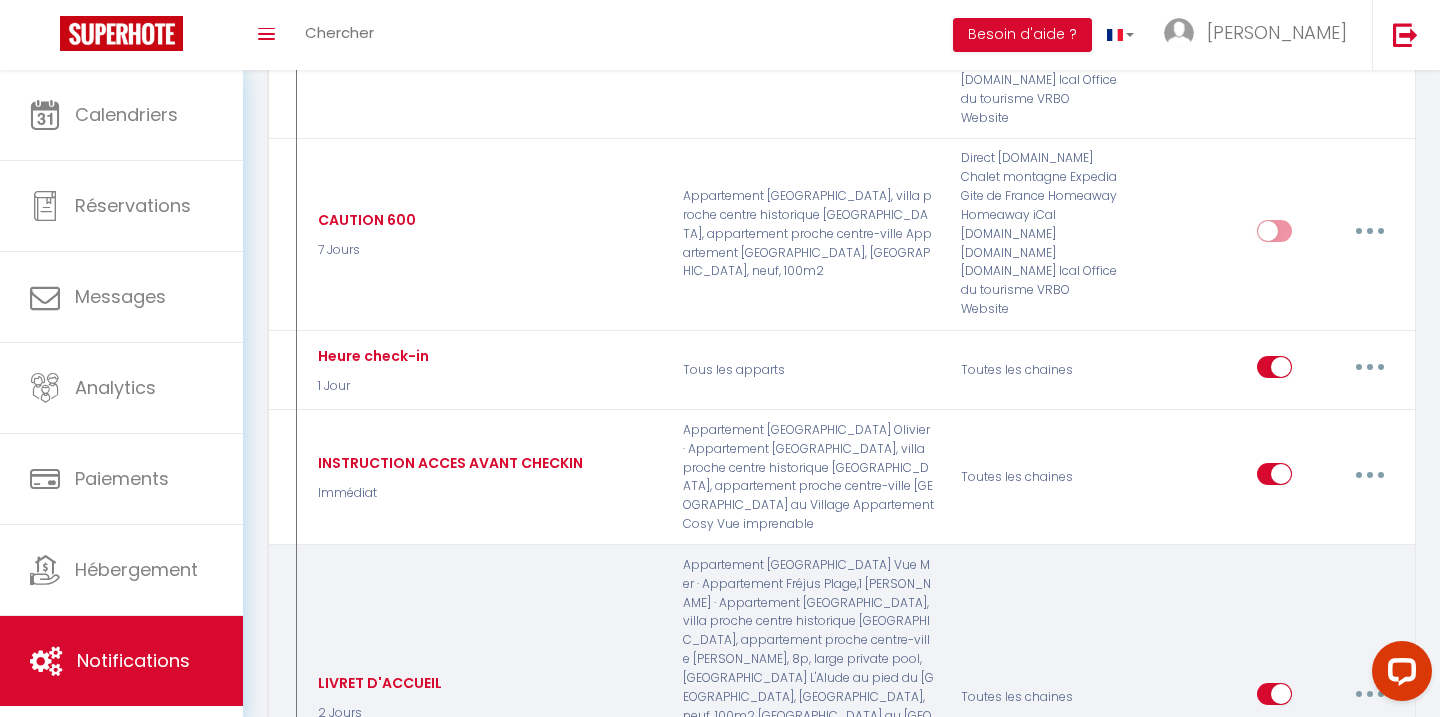 scroll, scrollTop: 1260, scrollLeft: 0, axis: vertical 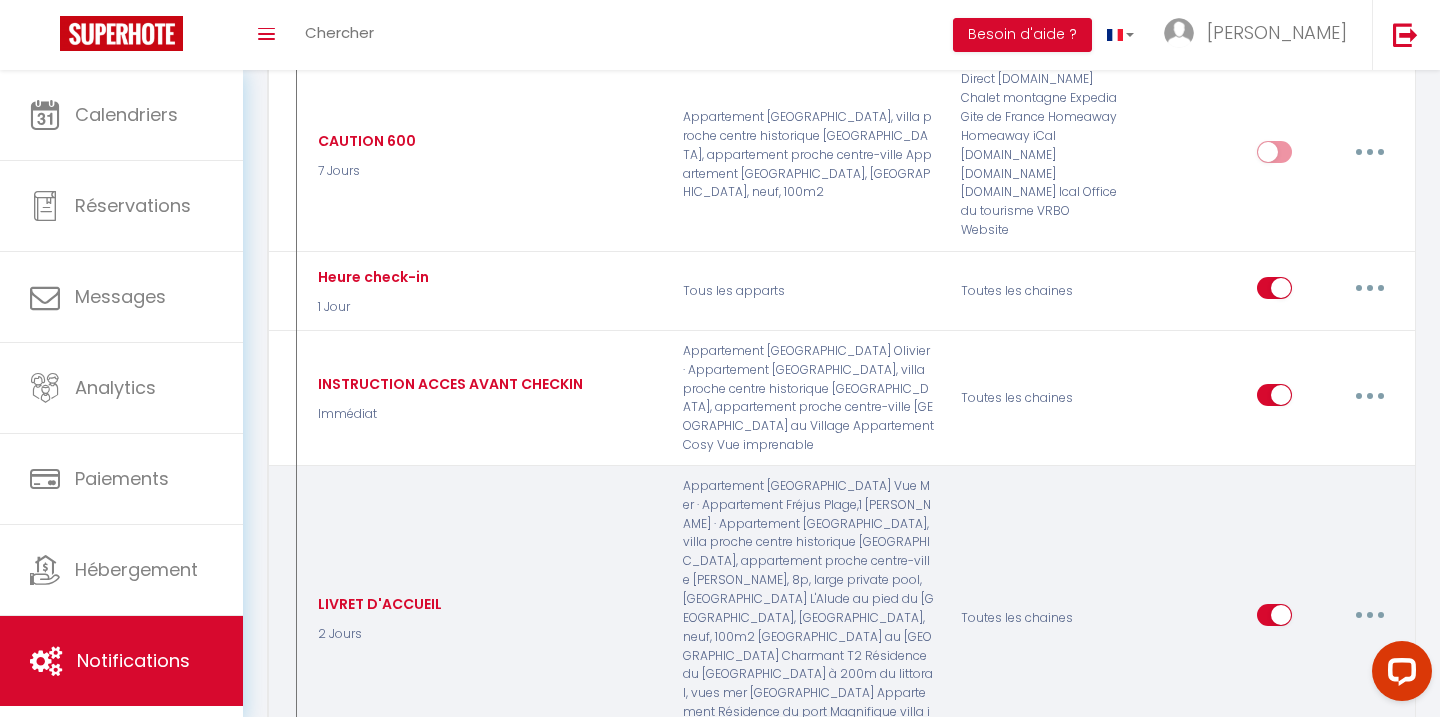 click at bounding box center (1370, 615) 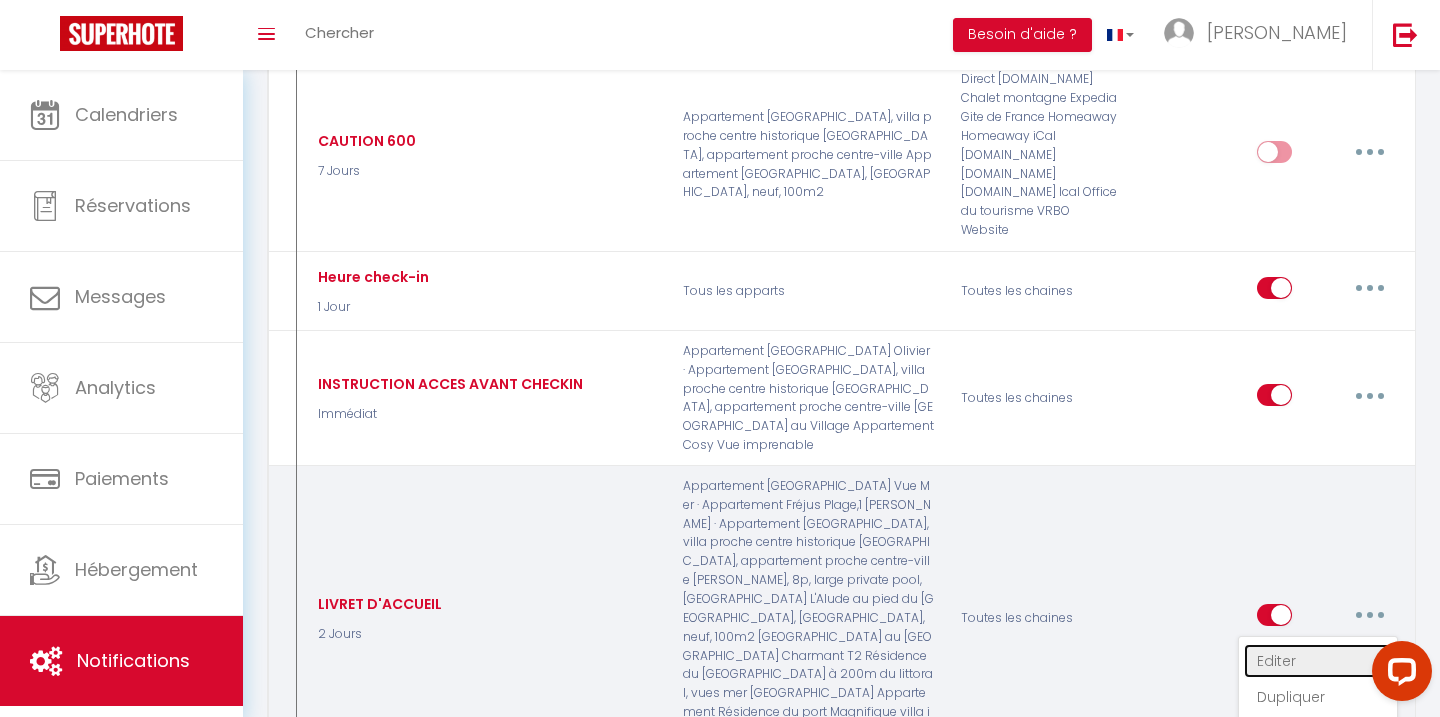 click on "Editer" at bounding box center (1318, 661) 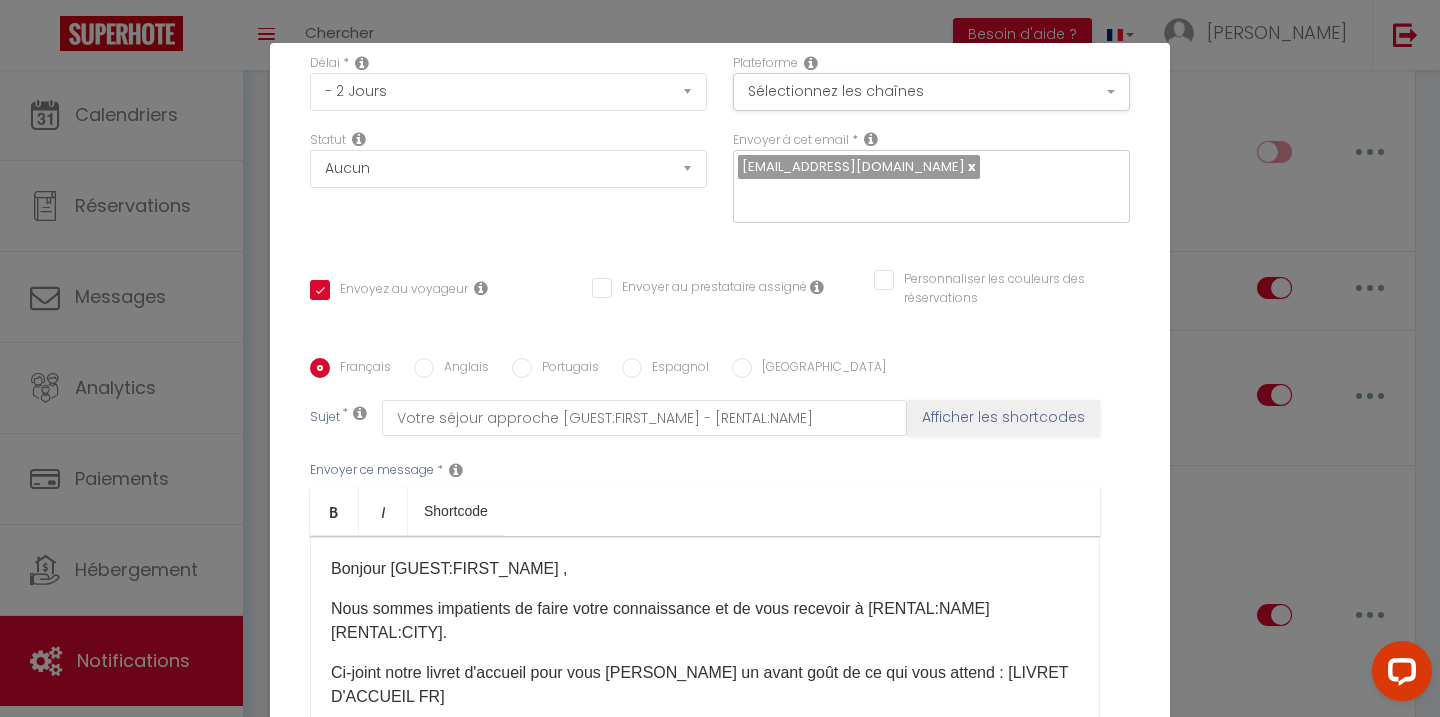 scroll, scrollTop: 376, scrollLeft: 0, axis: vertical 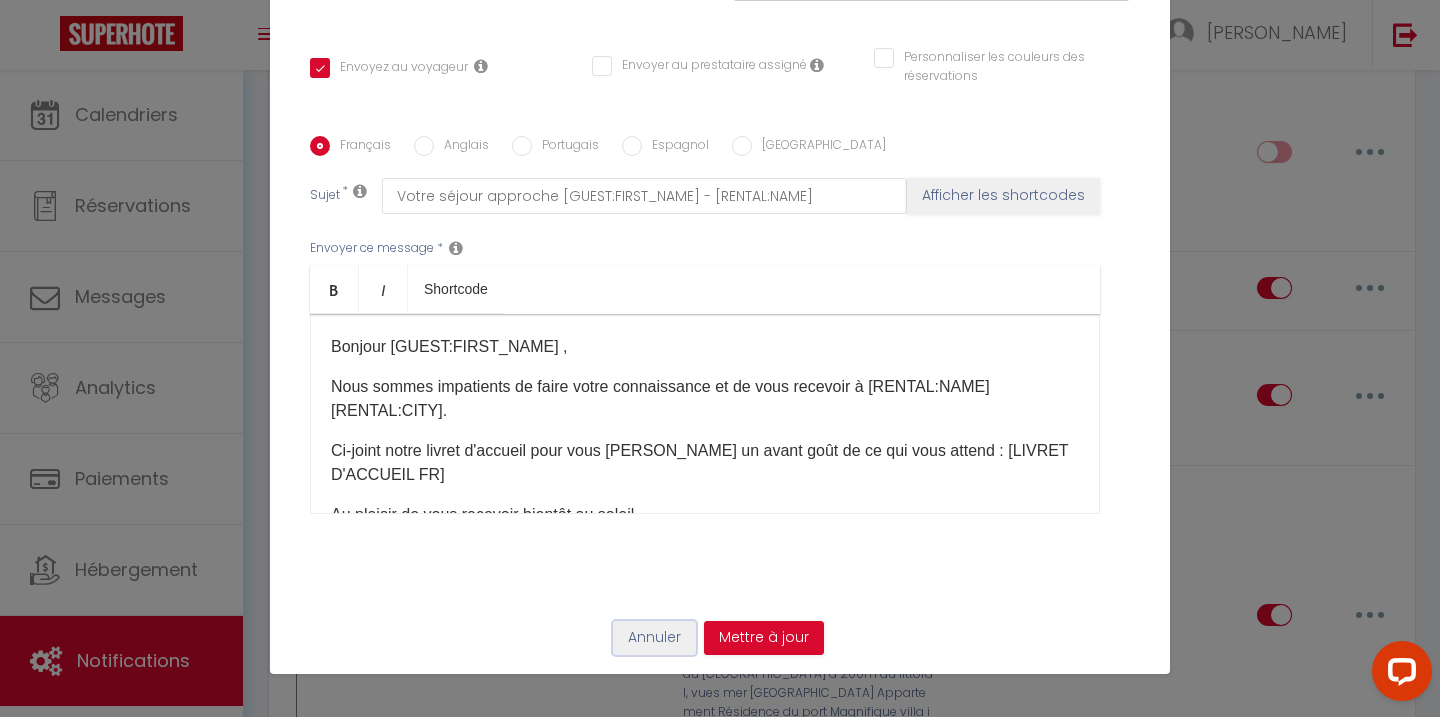 click on "Annuler" at bounding box center [654, 638] 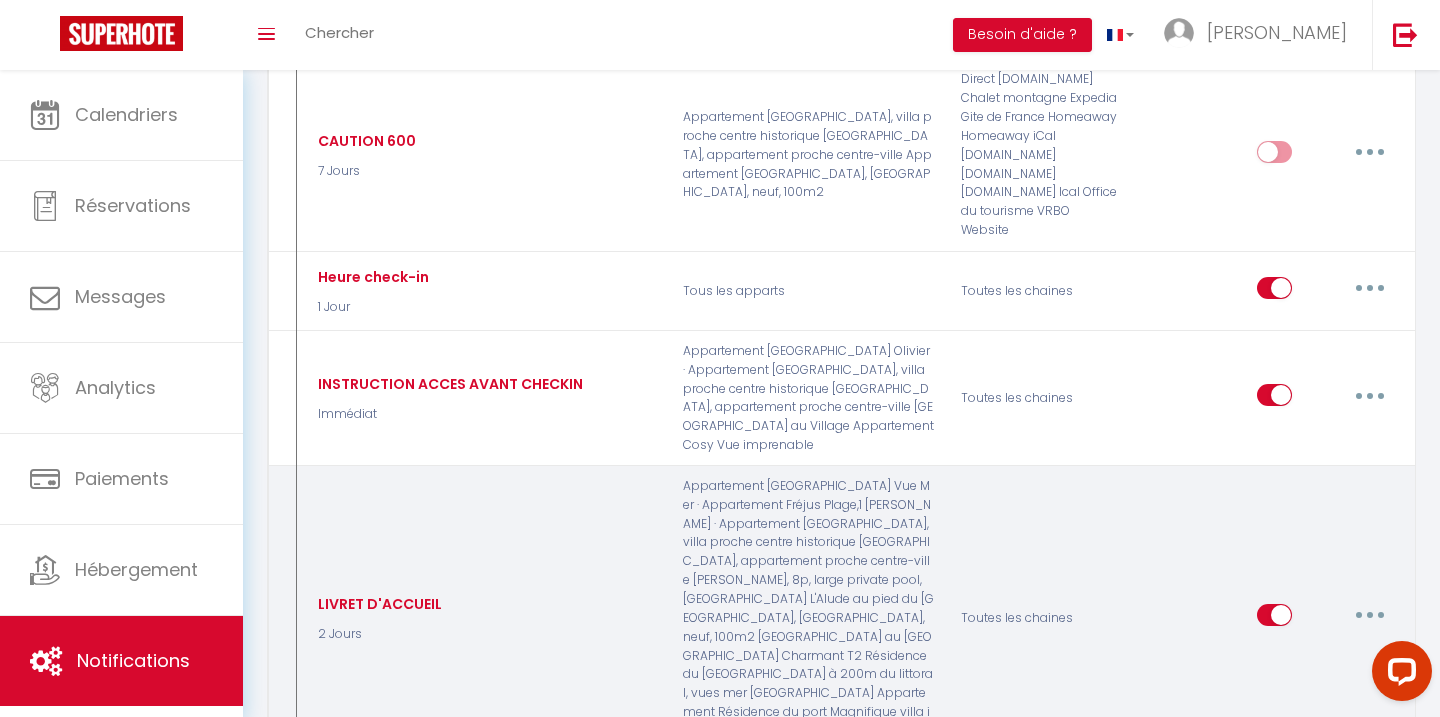 scroll, scrollTop: 0, scrollLeft: 0, axis: both 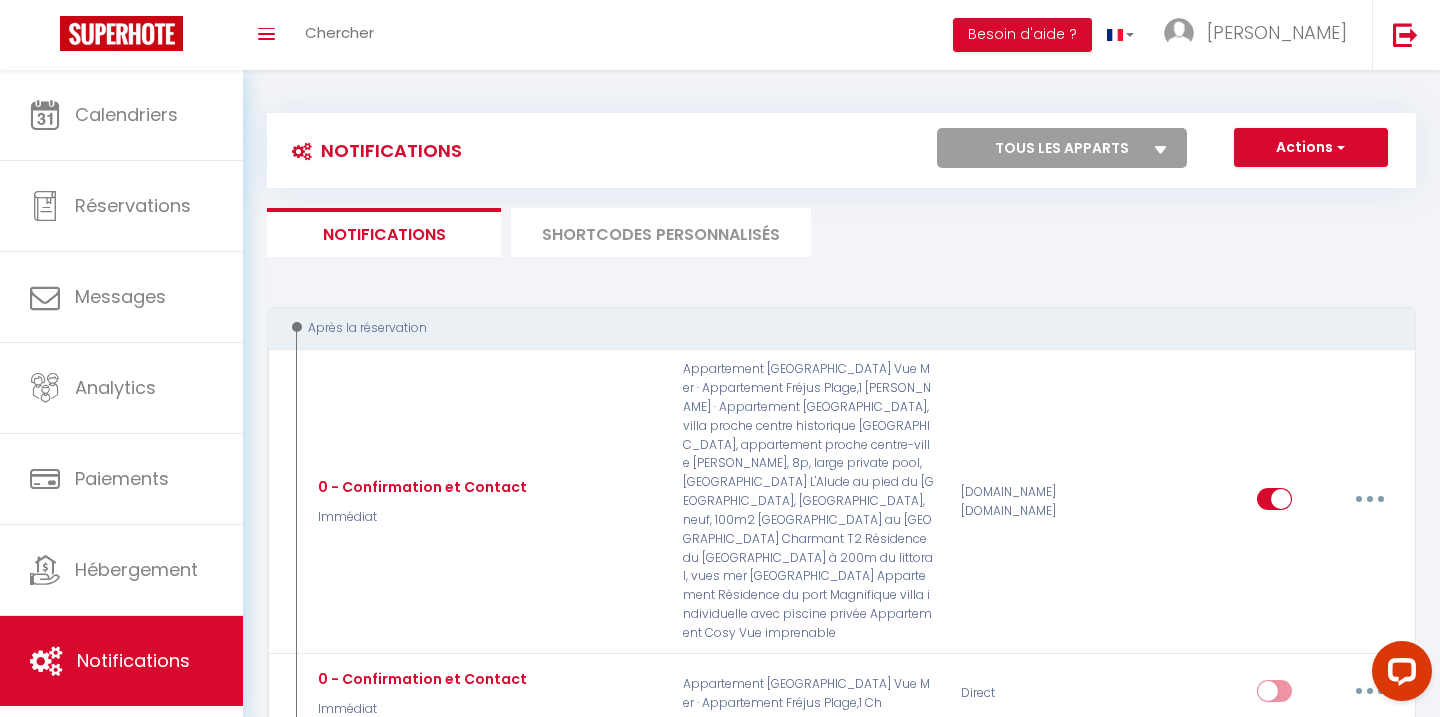 click on "SHORTCODES PERSONNALISÉS" at bounding box center (661, 232) 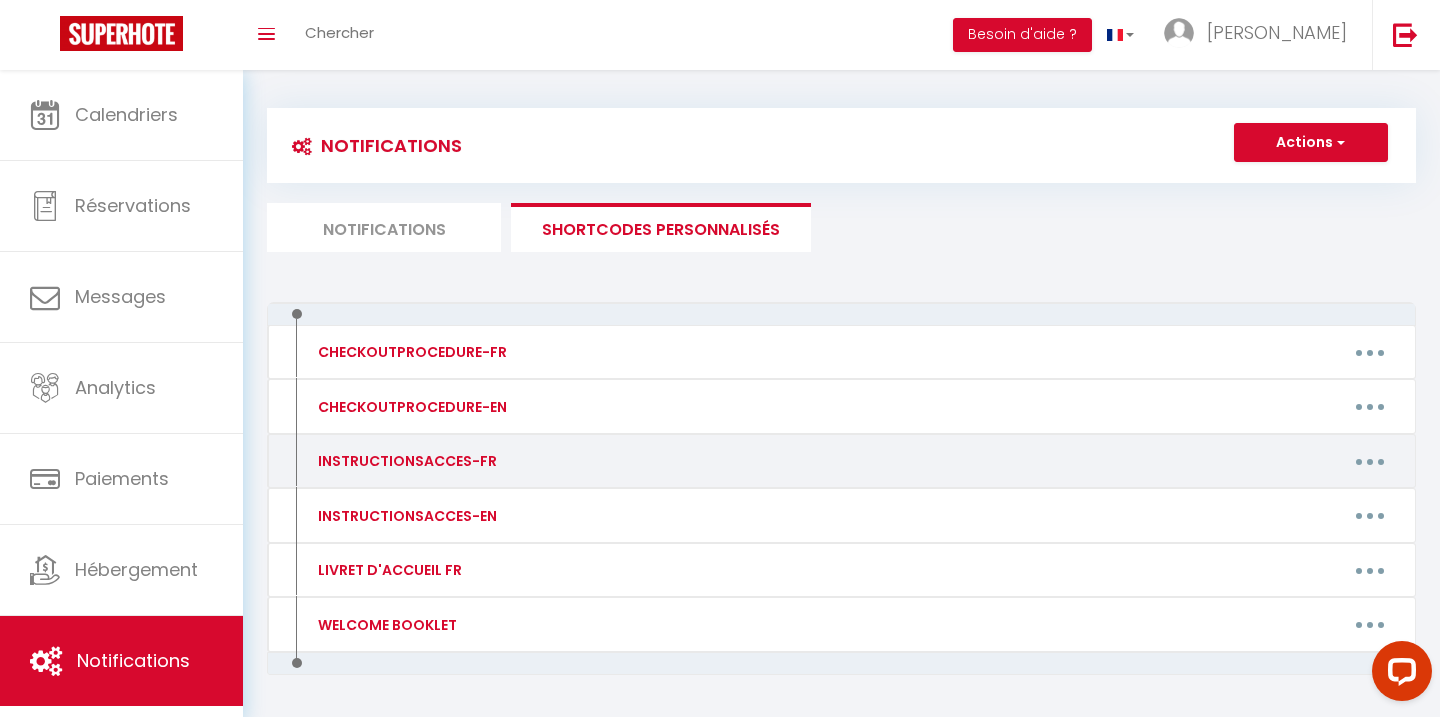 scroll, scrollTop: 7, scrollLeft: 0, axis: vertical 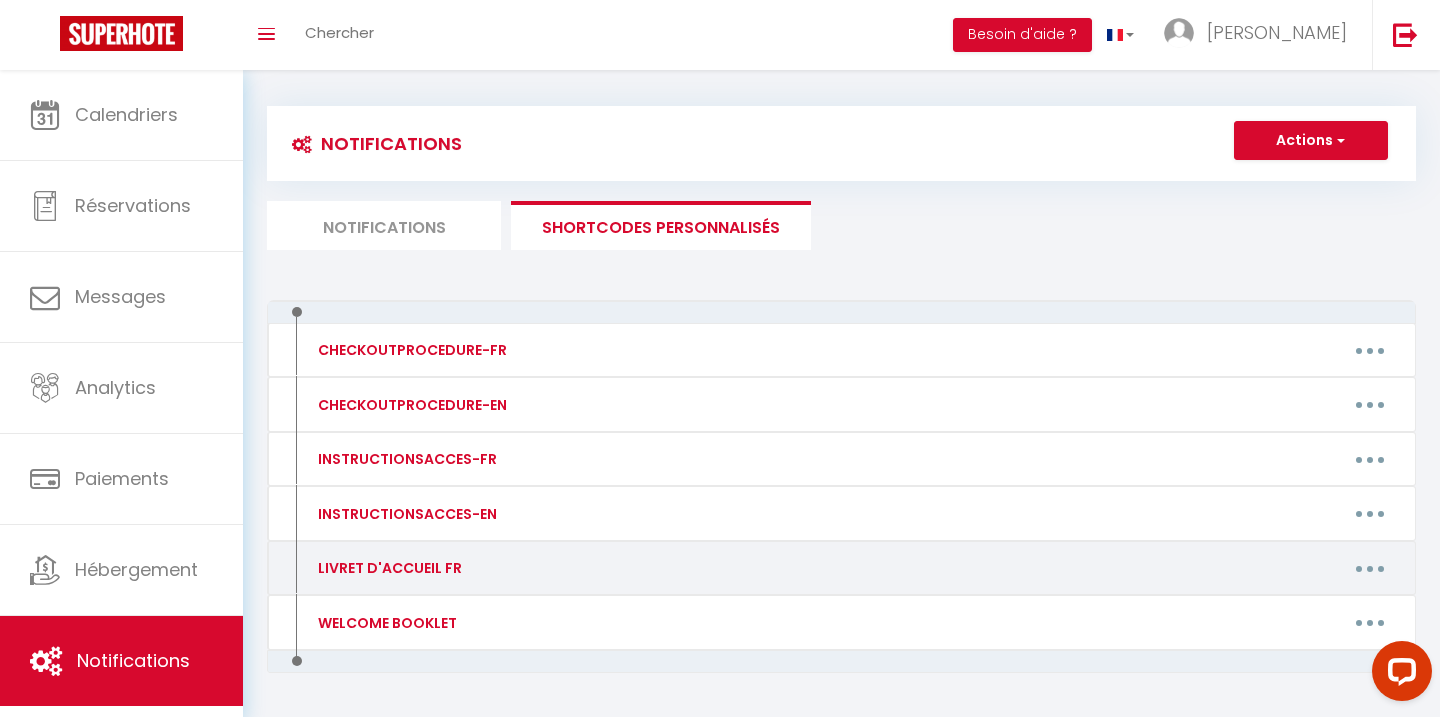click at bounding box center [1370, 569] 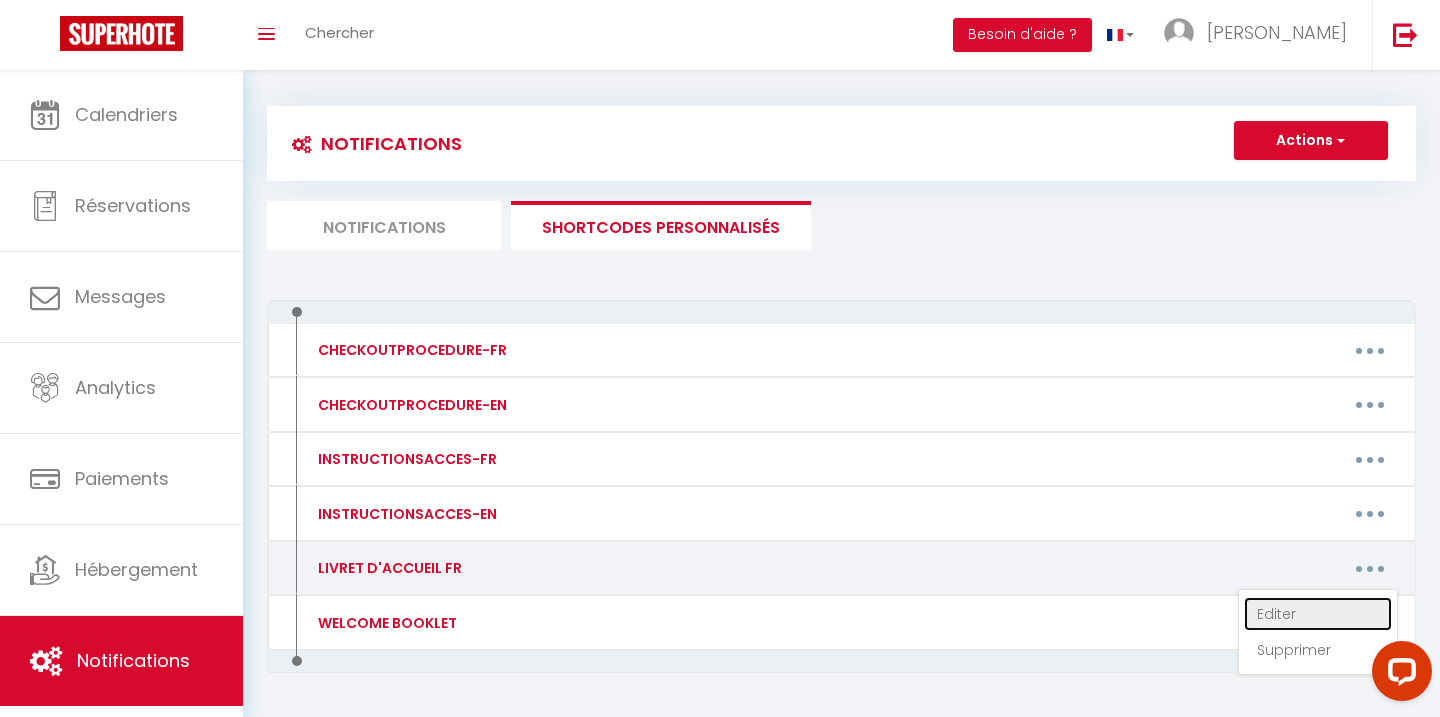 click on "Editer" at bounding box center [1318, 614] 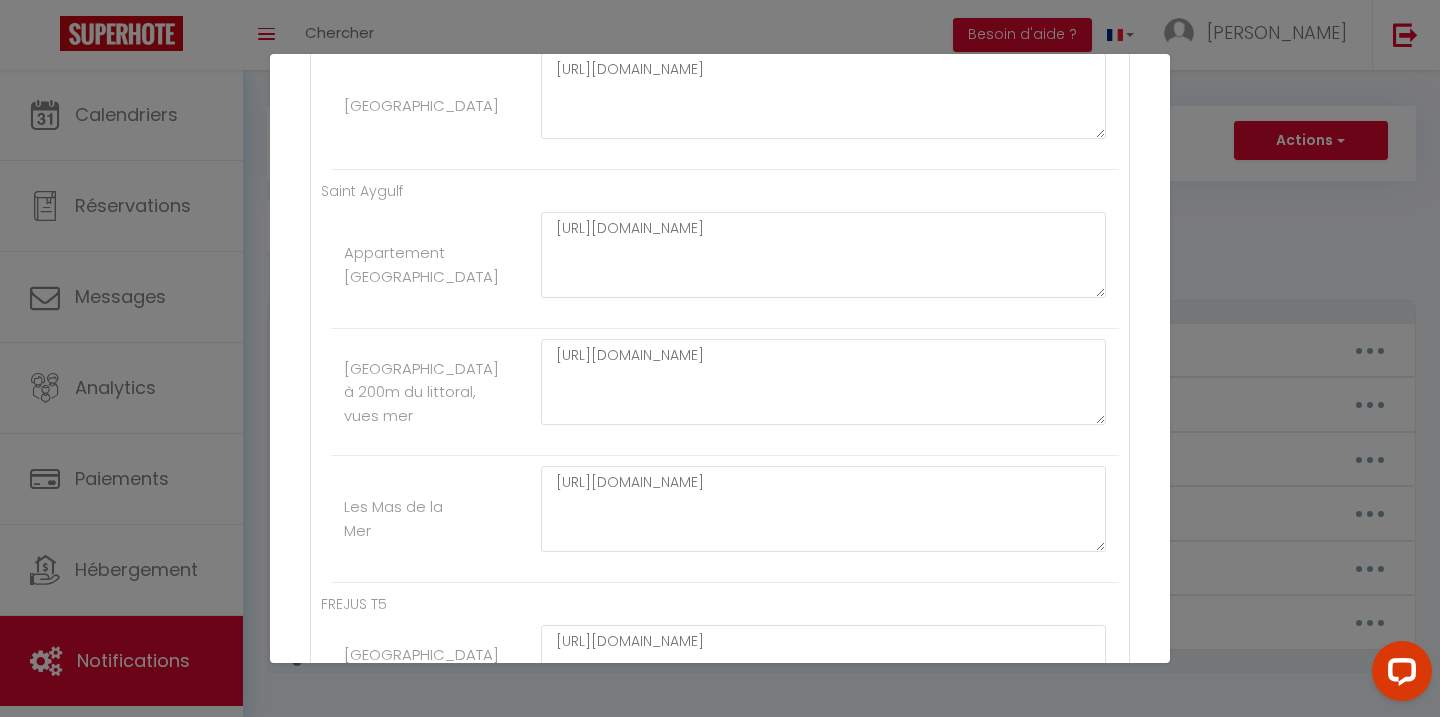 scroll, scrollTop: 1775, scrollLeft: 0, axis: vertical 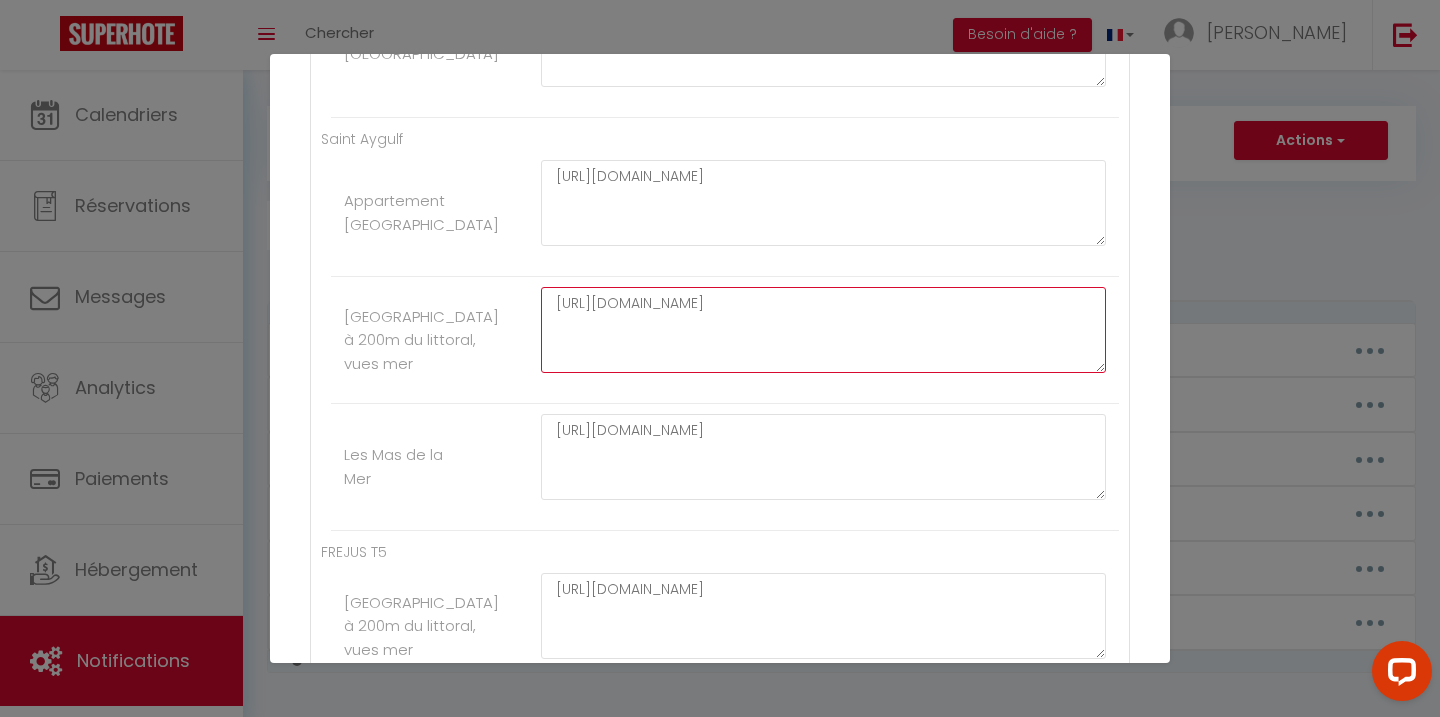 click on "[URL][DOMAIN_NAME]" at bounding box center [823, -941] 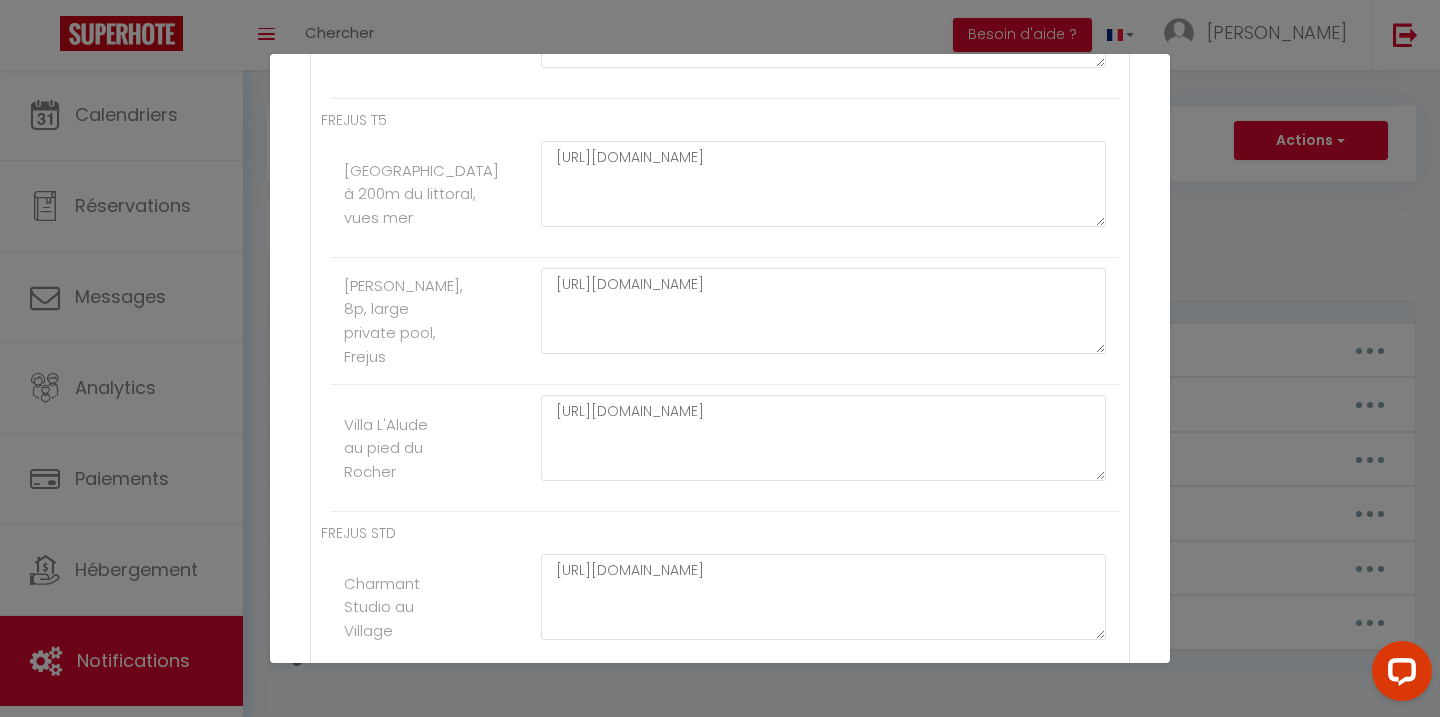 scroll, scrollTop: 2221, scrollLeft: 0, axis: vertical 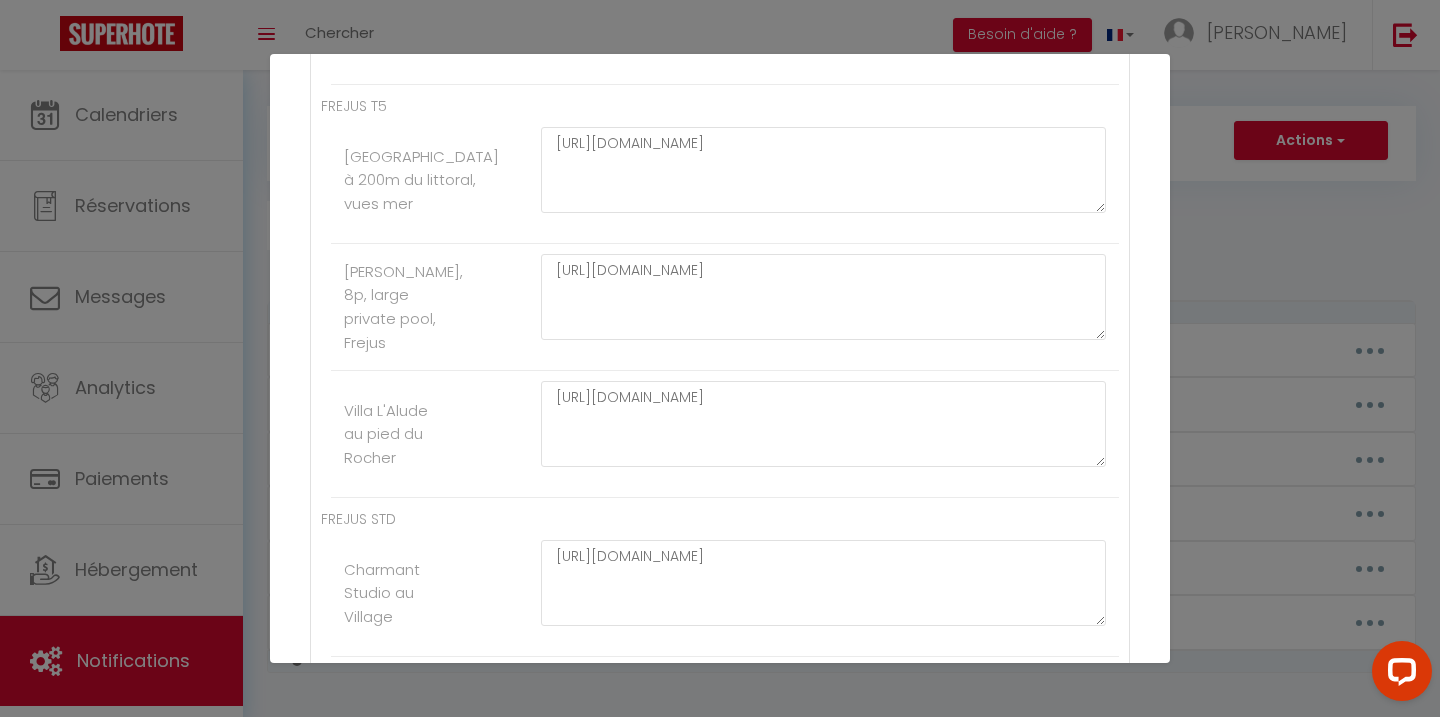 type on "[URL][DOMAIN_NAME]" 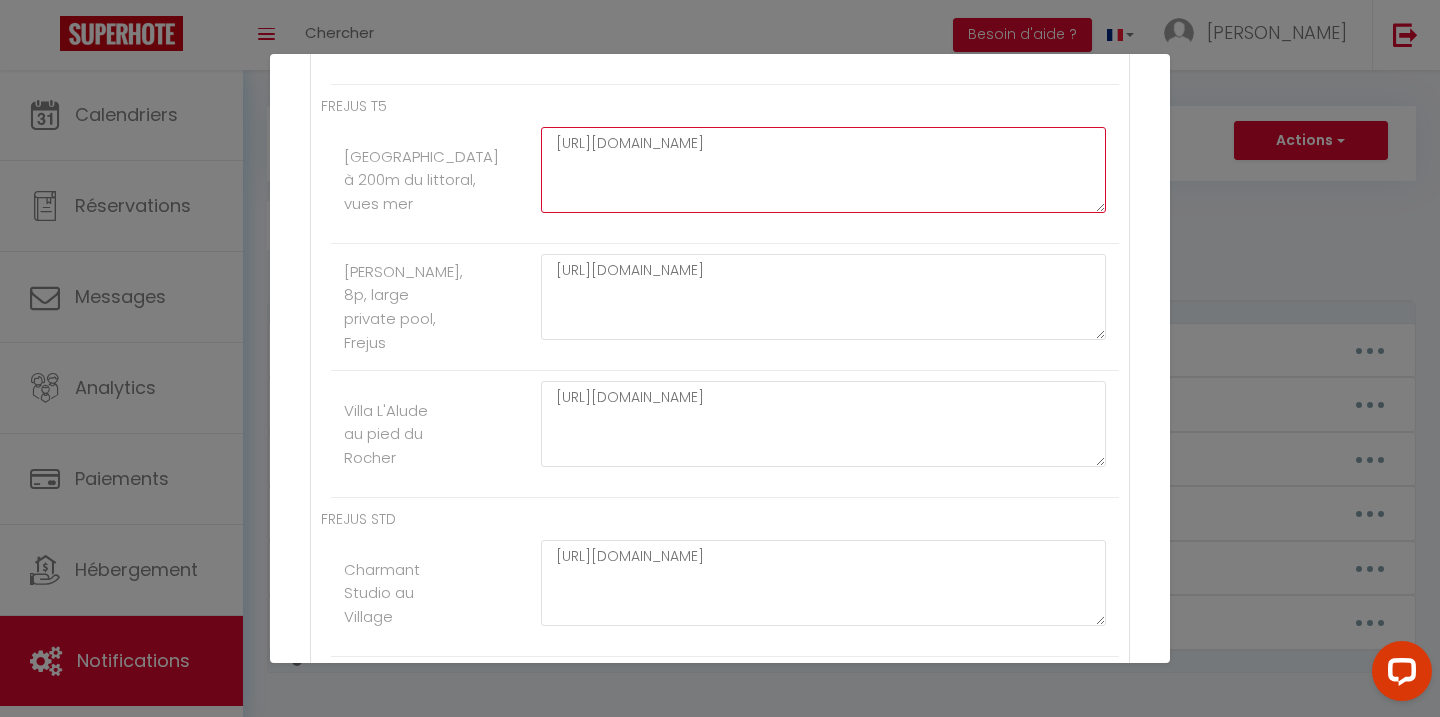 click on "[URL][DOMAIN_NAME]" at bounding box center (823, -1673) 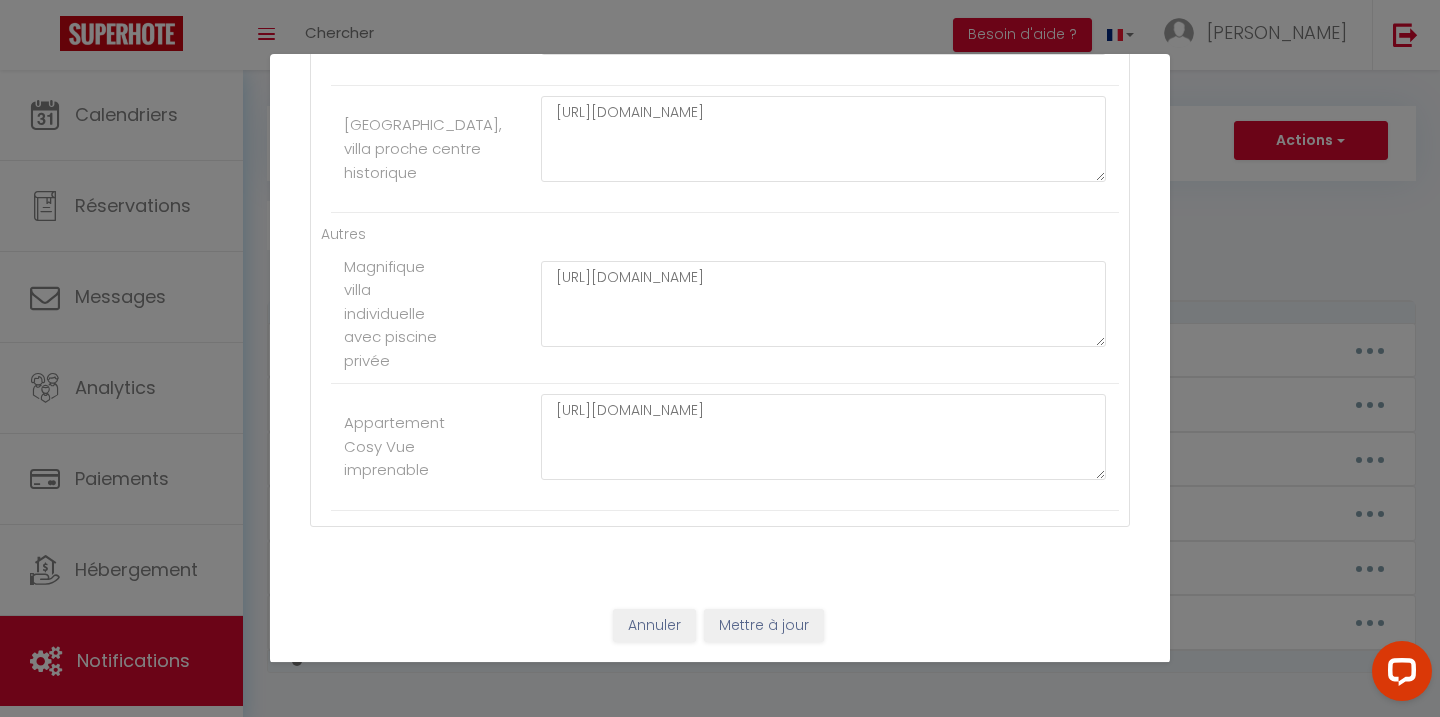 scroll, scrollTop: 4193, scrollLeft: 0, axis: vertical 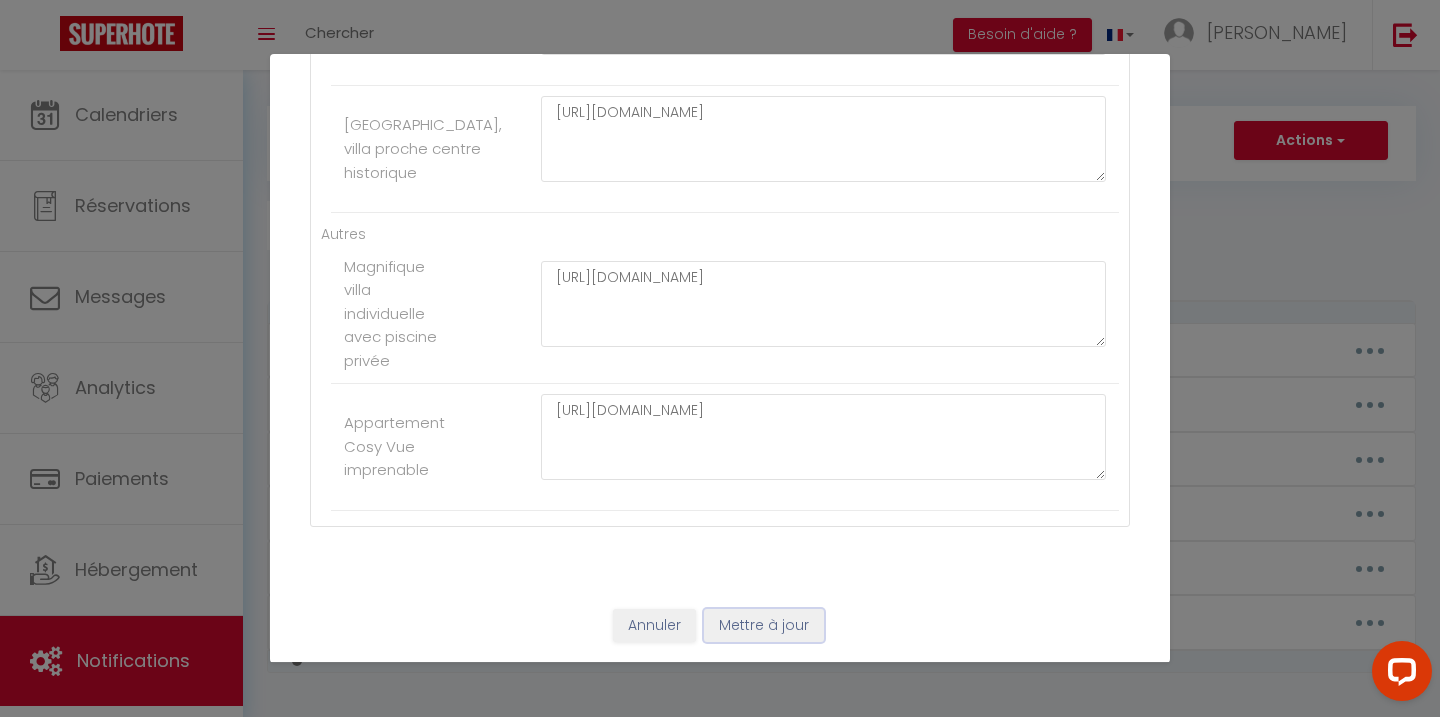 click on "Mettre à jour" at bounding box center (764, 626) 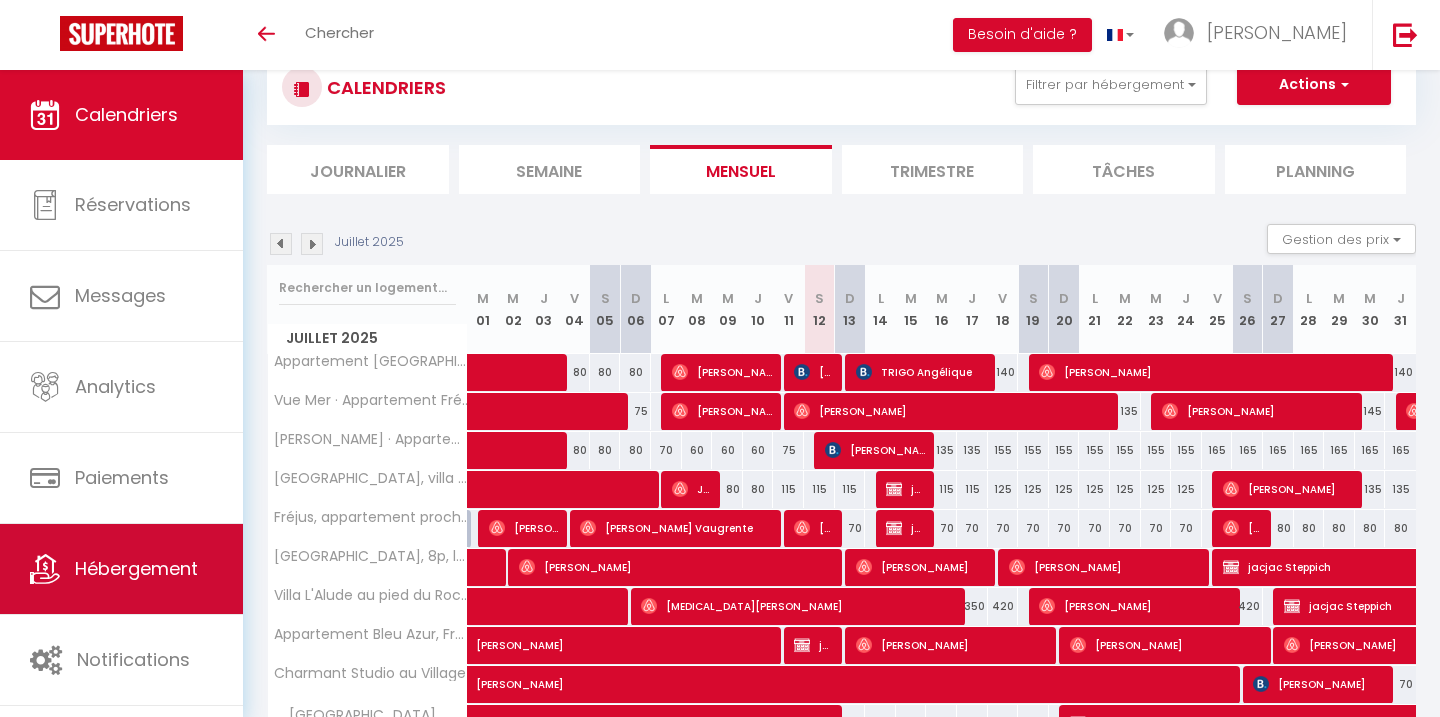 scroll, scrollTop: 221, scrollLeft: 0, axis: vertical 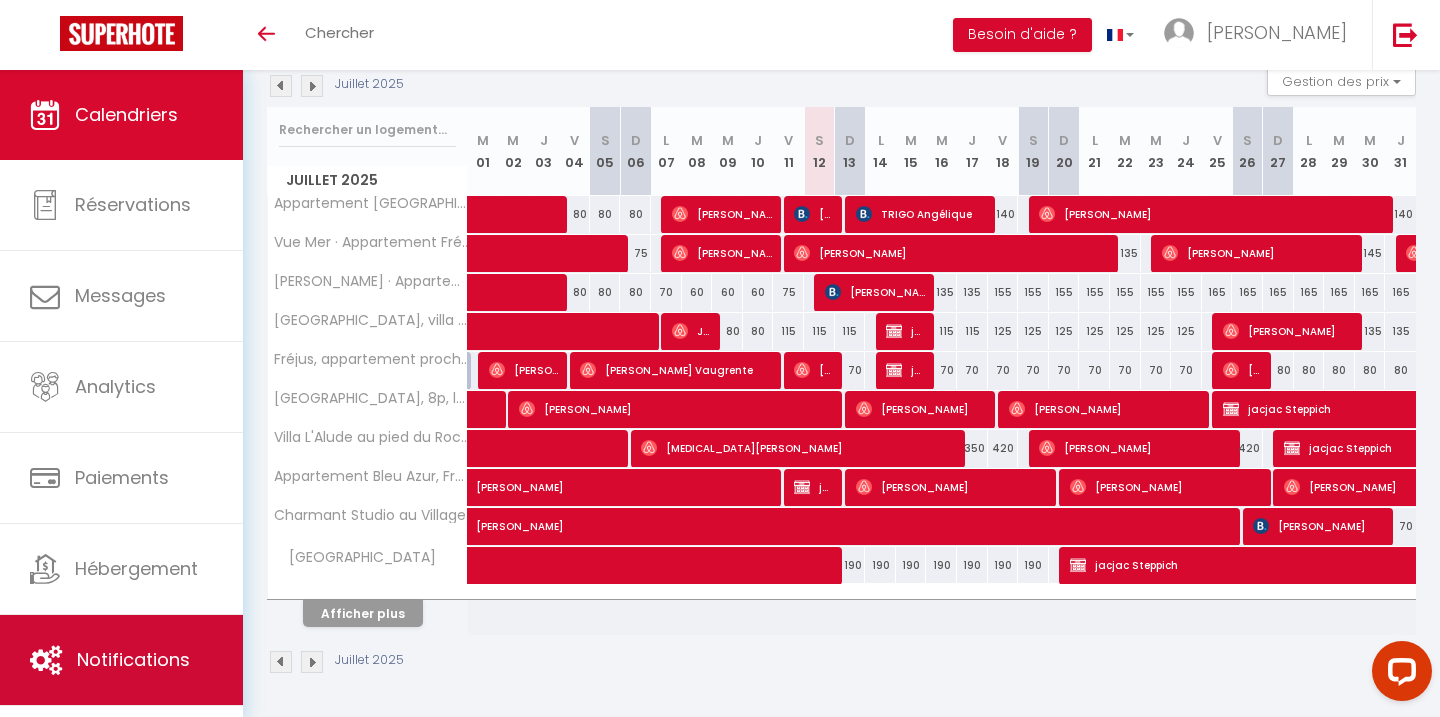 click on "Notifications" at bounding box center [121, 660] 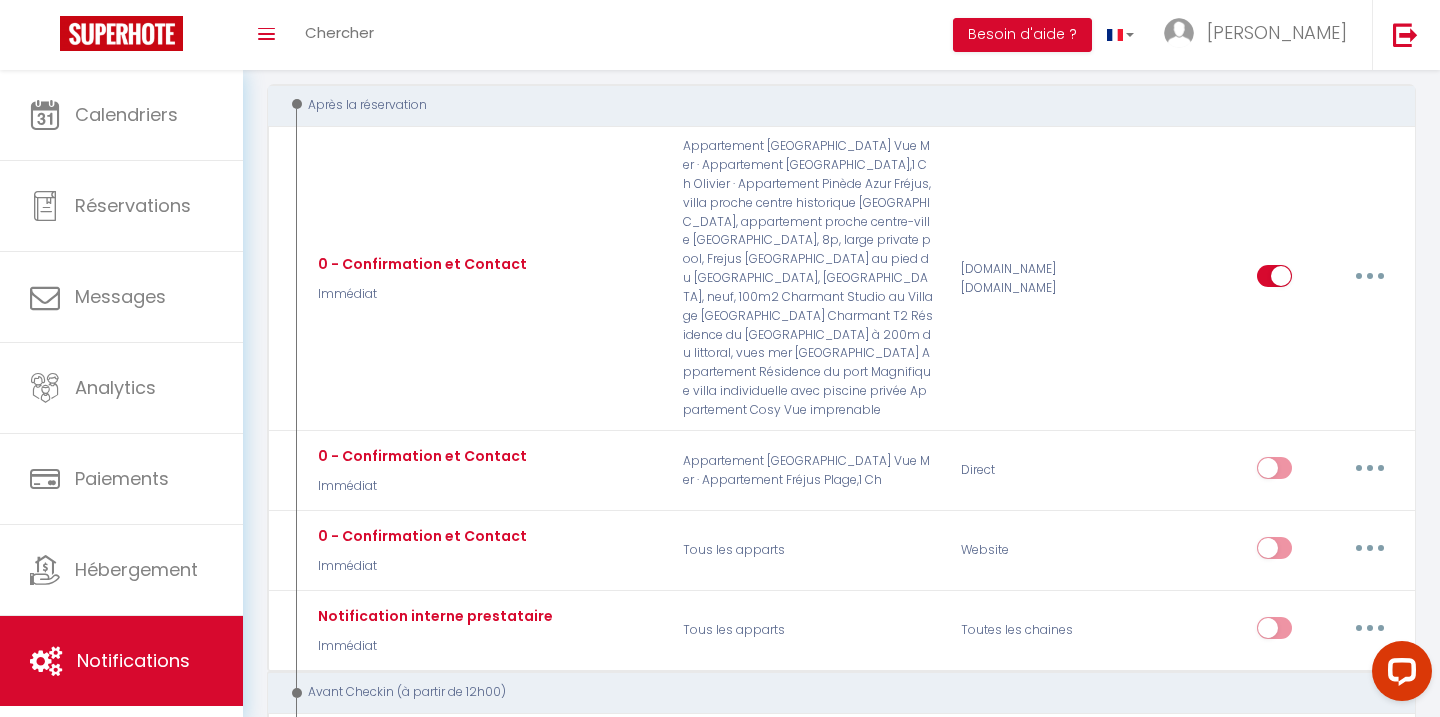 scroll, scrollTop: 0, scrollLeft: 0, axis: both 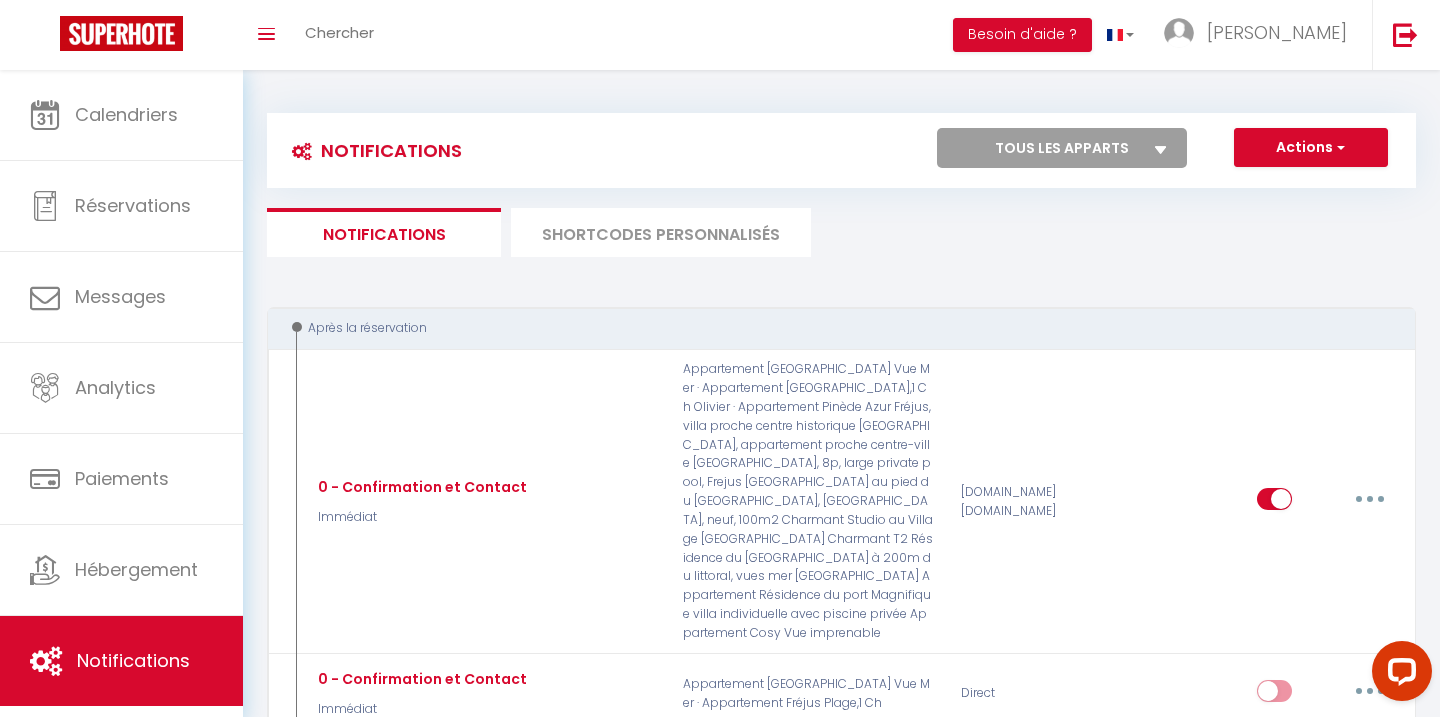 click on "SHORTCODES PERSONNALISÉS" at bounding box center (661, 232) 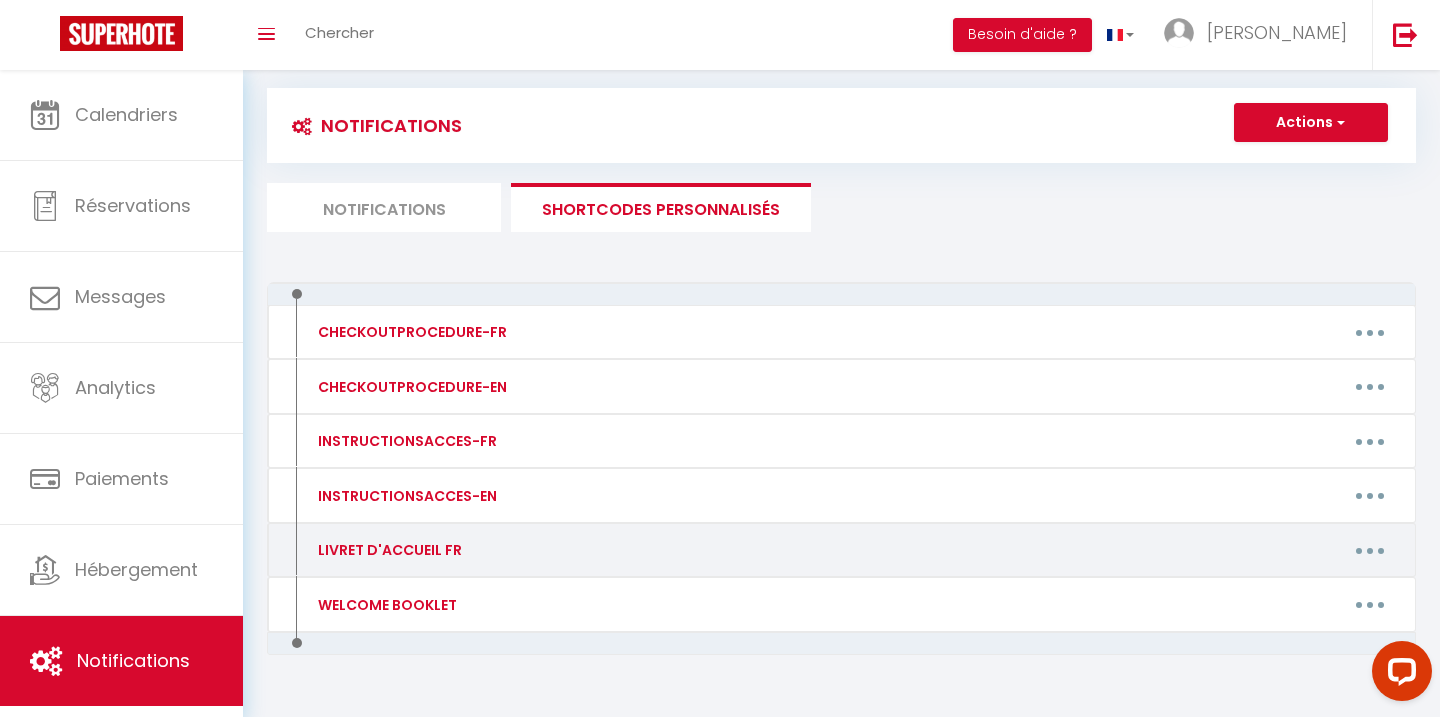 scroll, scrollTop: 30, scrollLeft: 0, axis: vertical 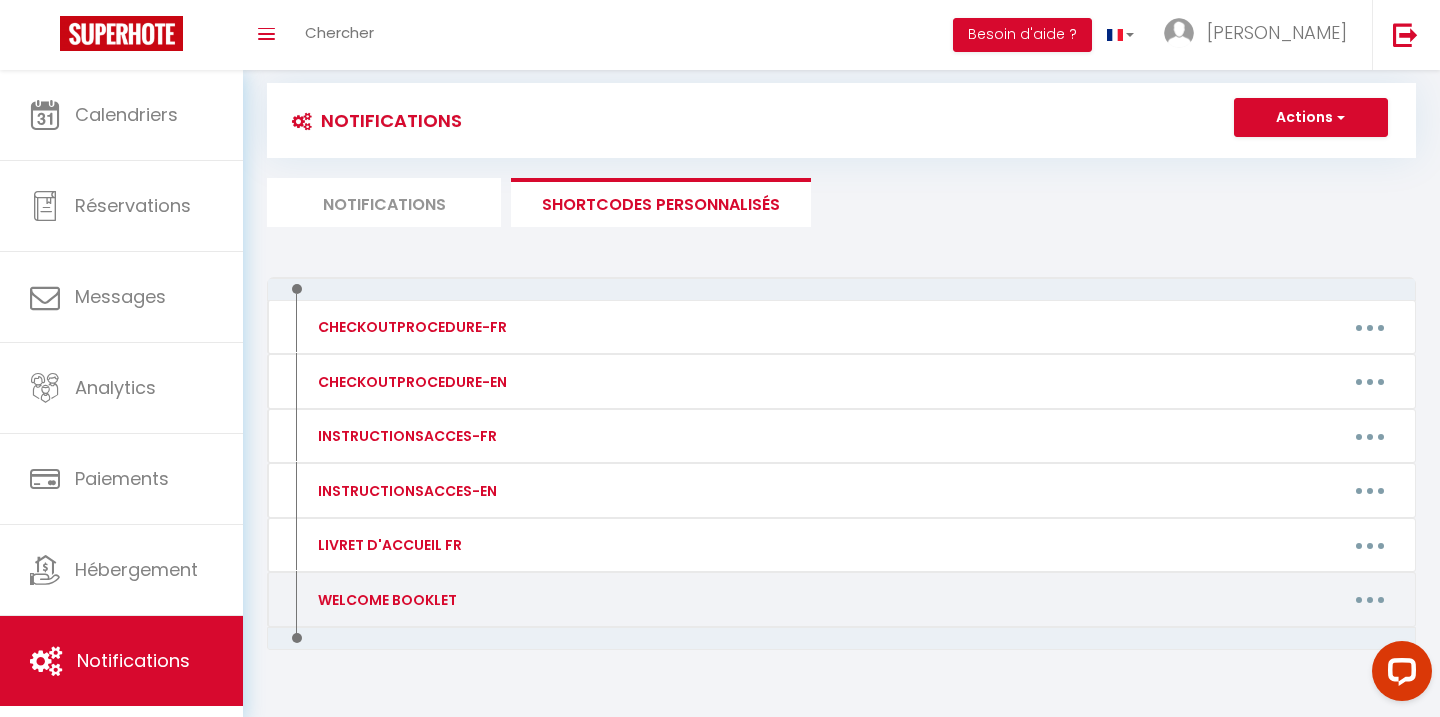 click at bounding box center [1370, 600] 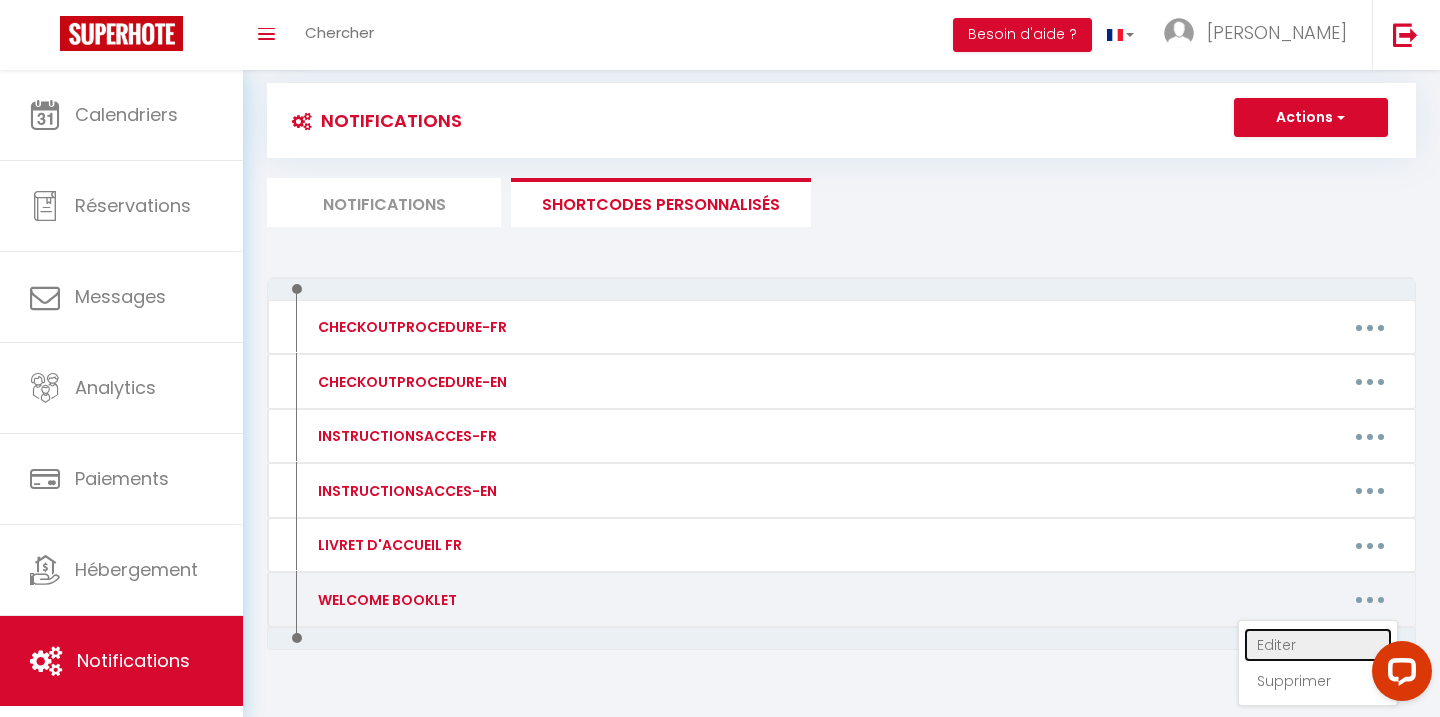 click on "Editer" at bounding box center (1318, 645) 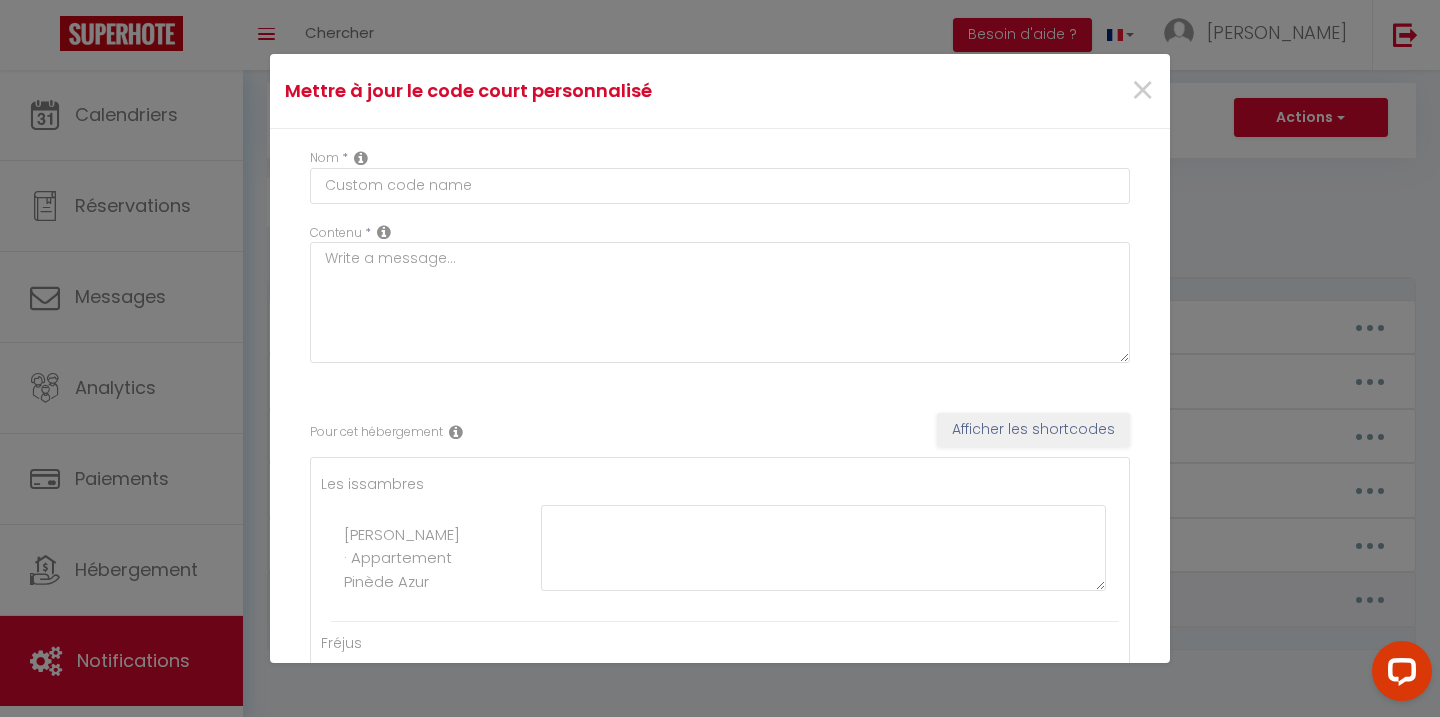 type on "WELCOME BOOKLET" 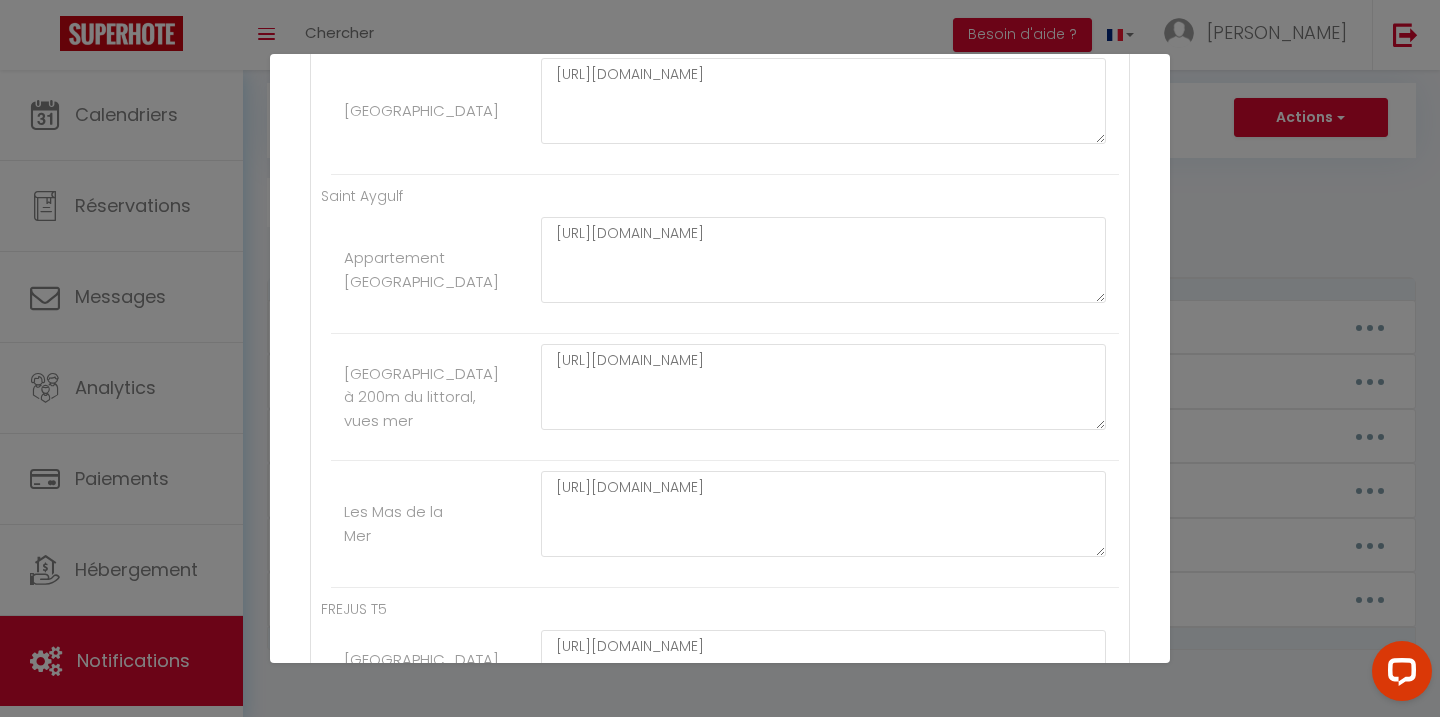 scroll, scrollTop: 1731, scrollLeft: 0, axis: vertical 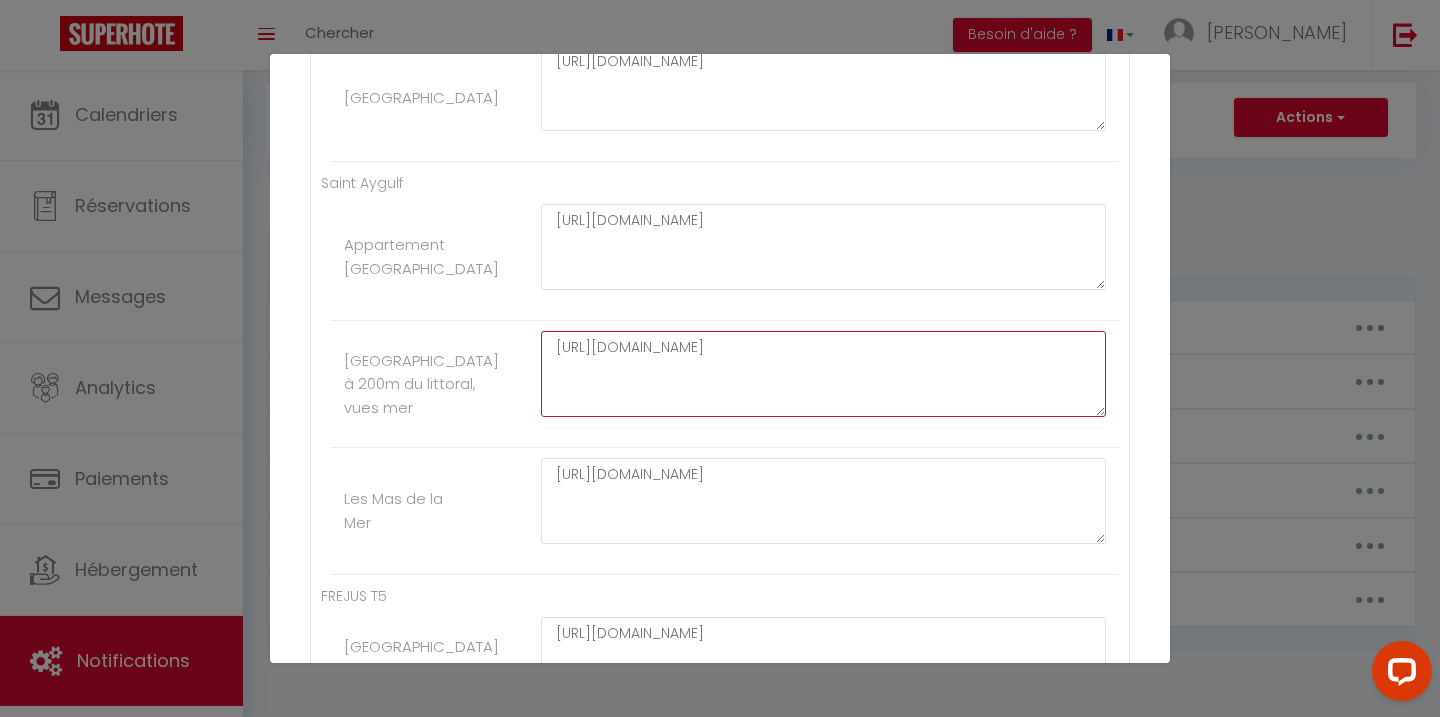 click on "https://urls.fr/ac1ga_" at bounding box center [823, -897] 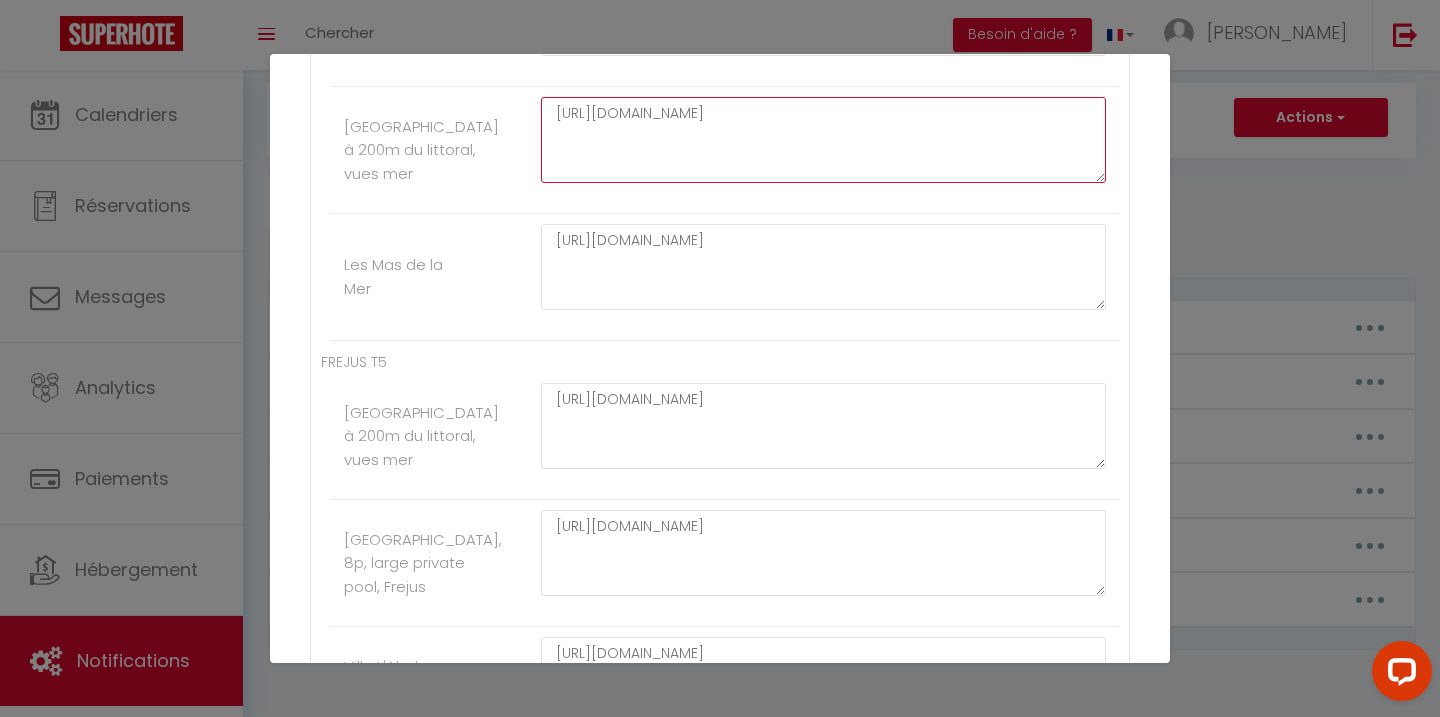 scroll, scrollTop: 1968, scrollLeft: 0, axis: vertical 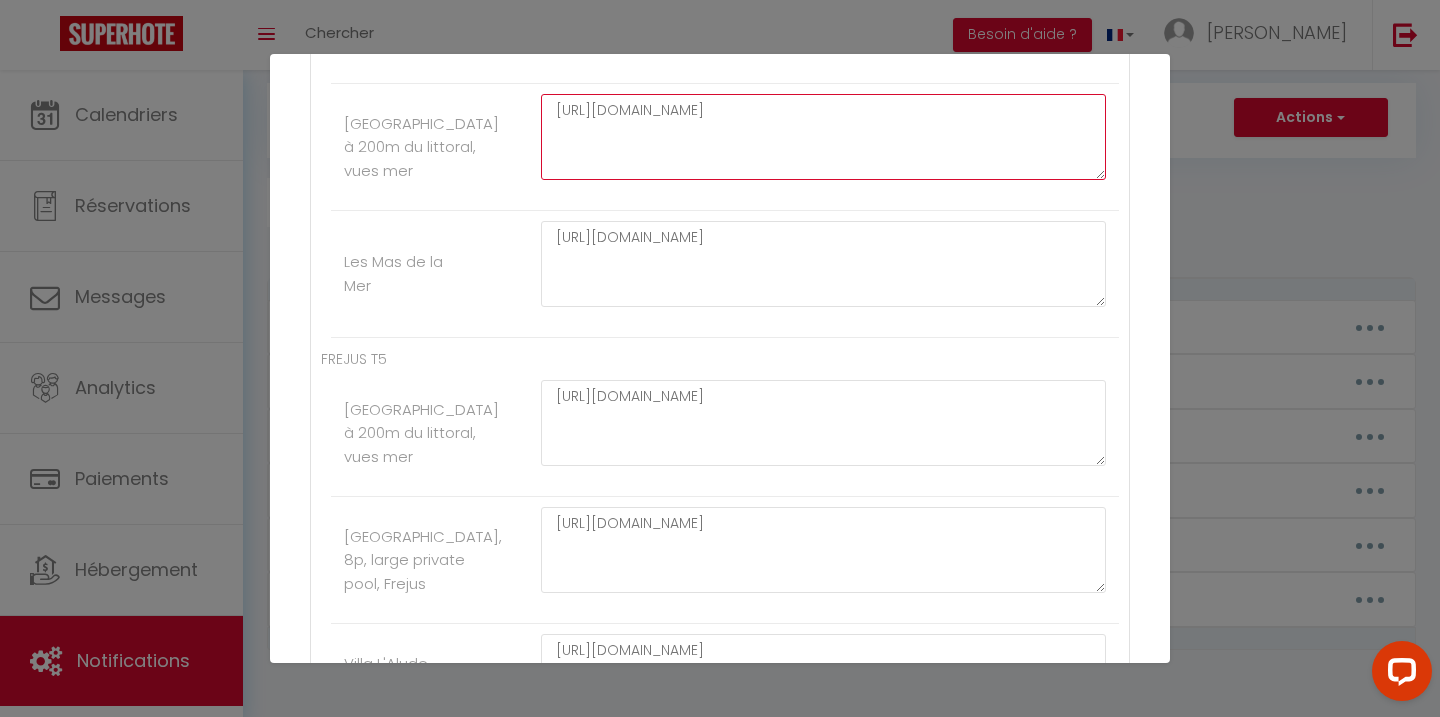 type on "https://urls.fr/1MZi_E" 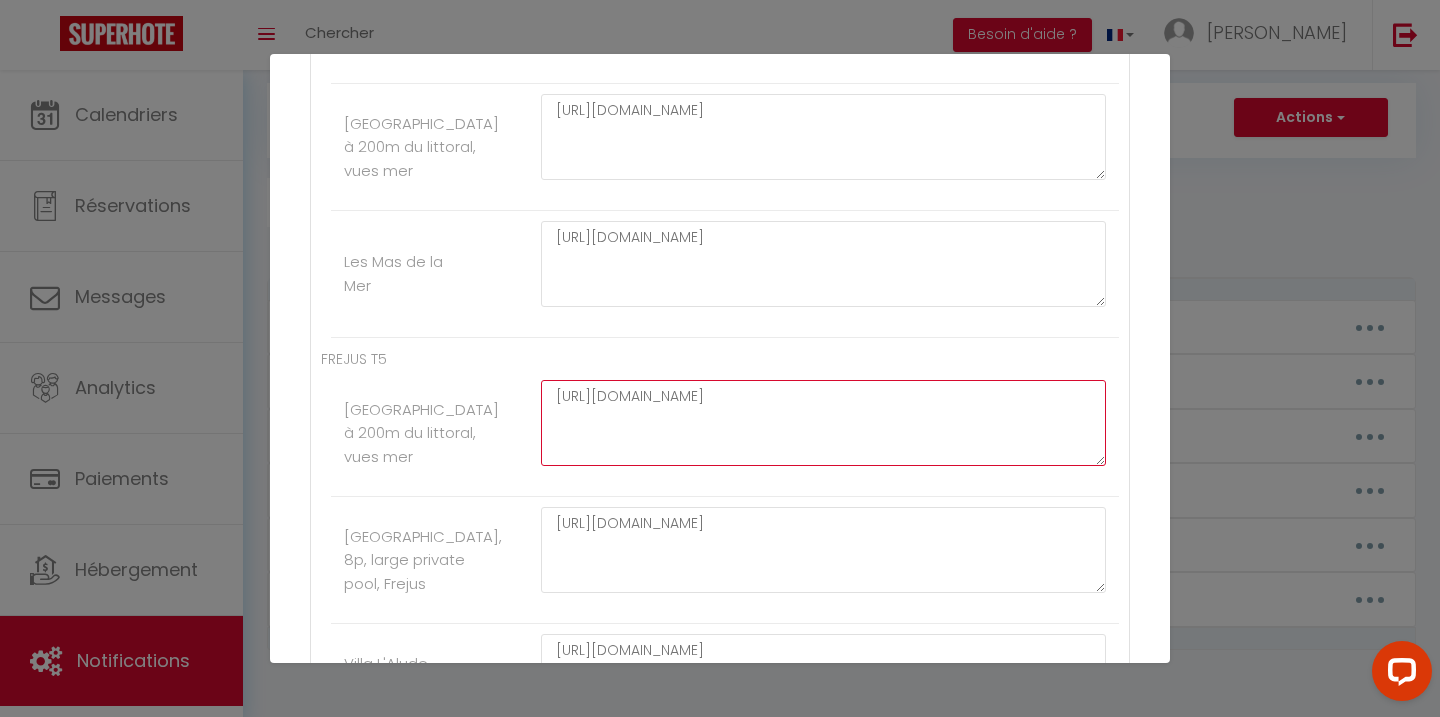 click on "https://urls.fr/ac1ga_" at bounding box center [823, -1420] 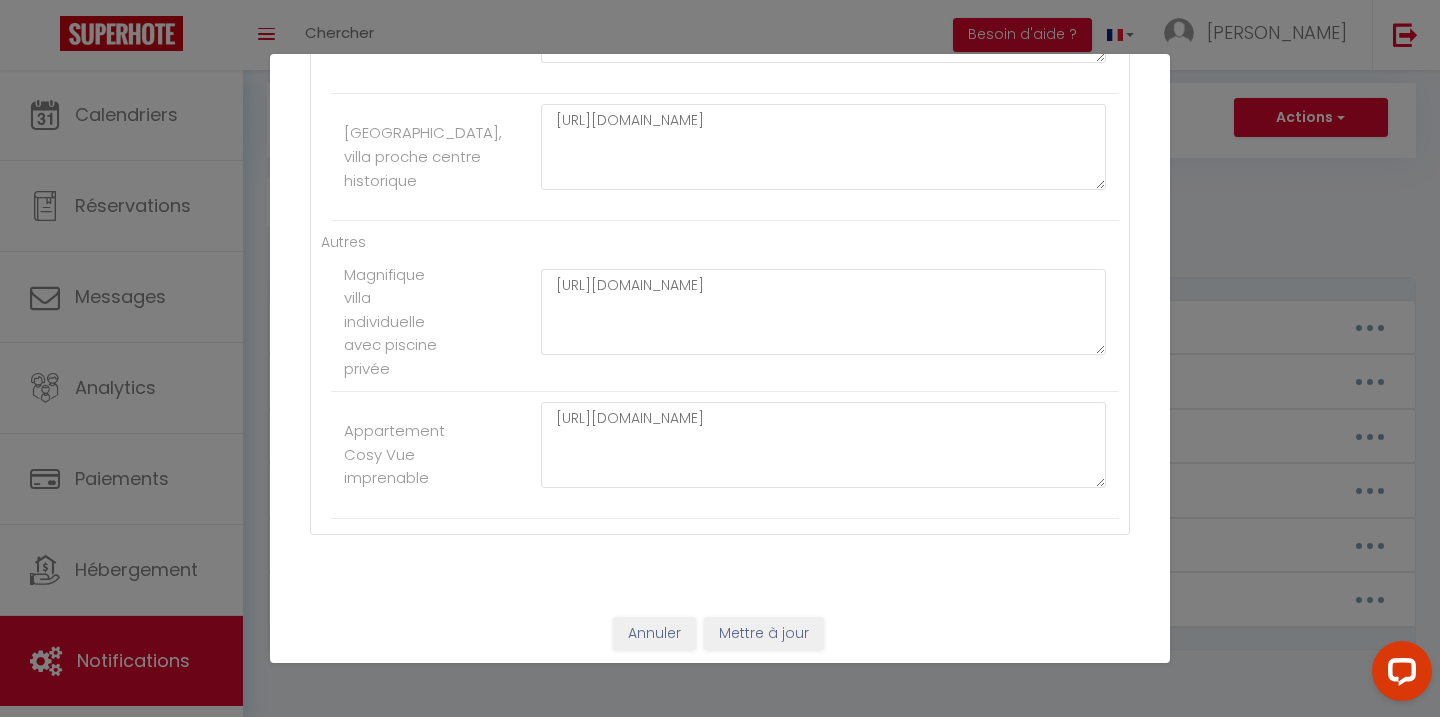 scroll, scrollTop: 4193, scrollLeft: 0, axis: vertical 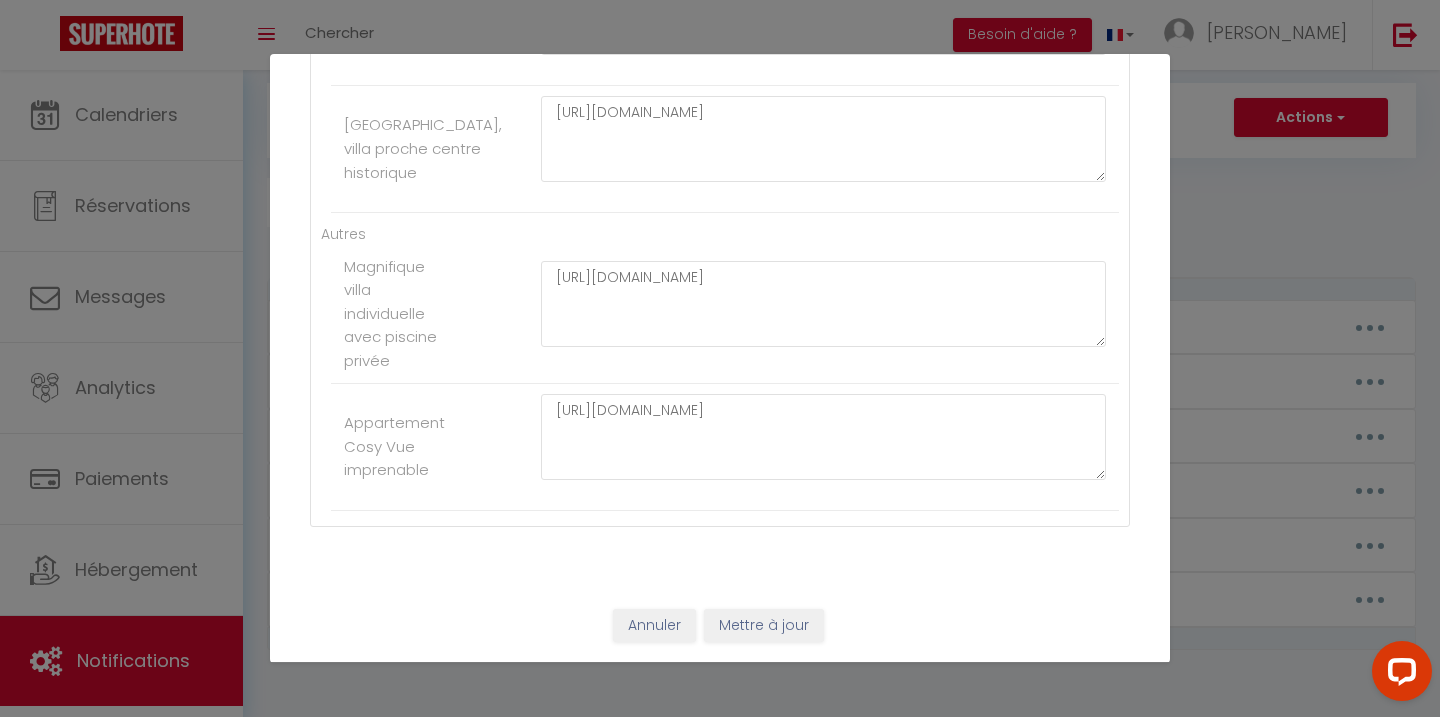 type on "https://urls.fr/1MZi_E" 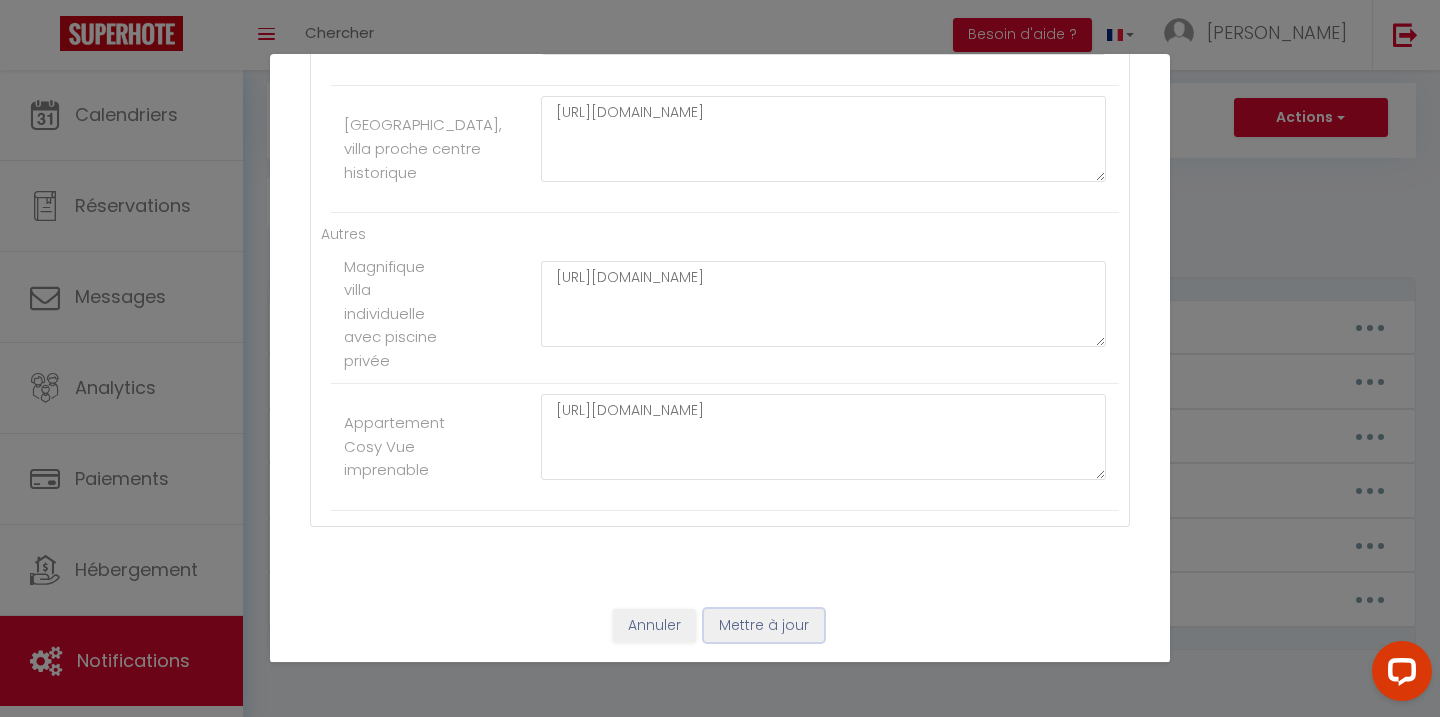 click on "Mettre à jour" at bounding box center (764, 626) 